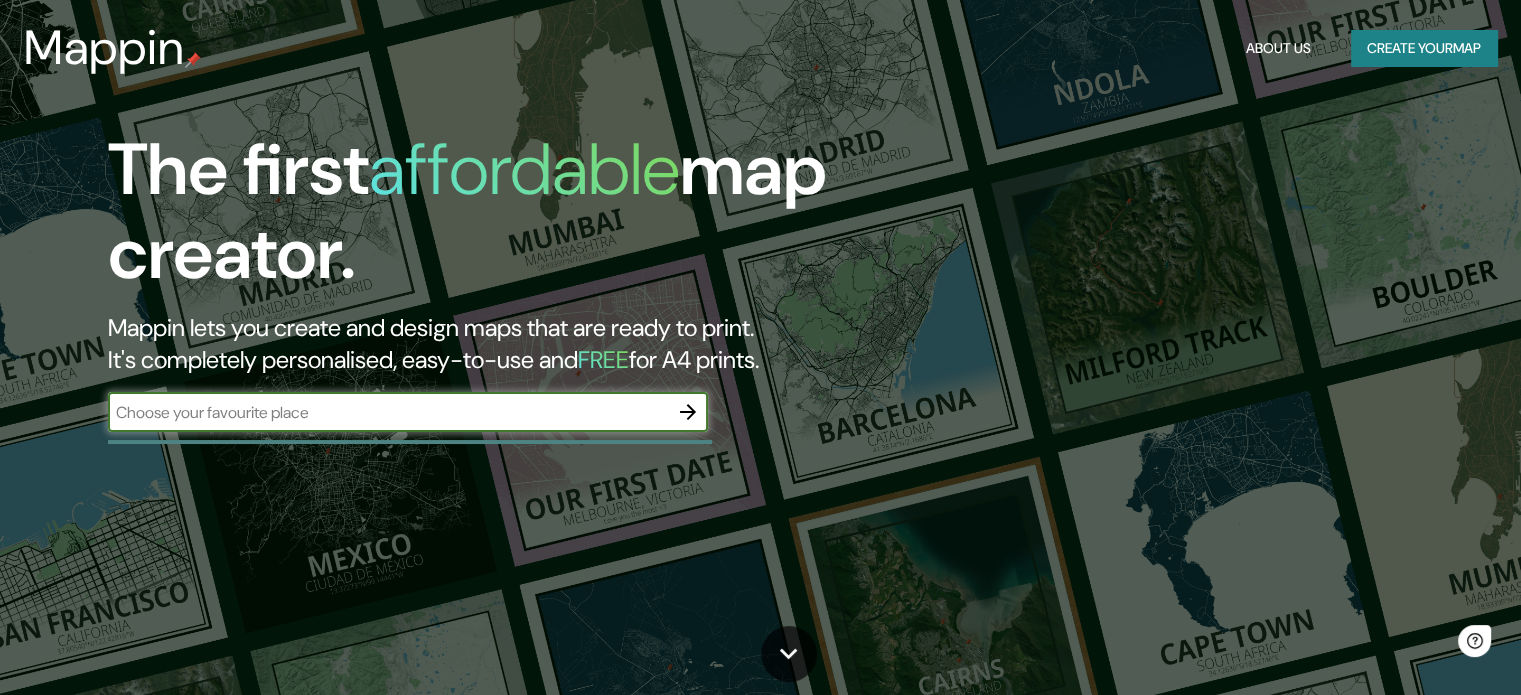 scroll, scrollTop: 0, scrollLeft: 0, axis: both 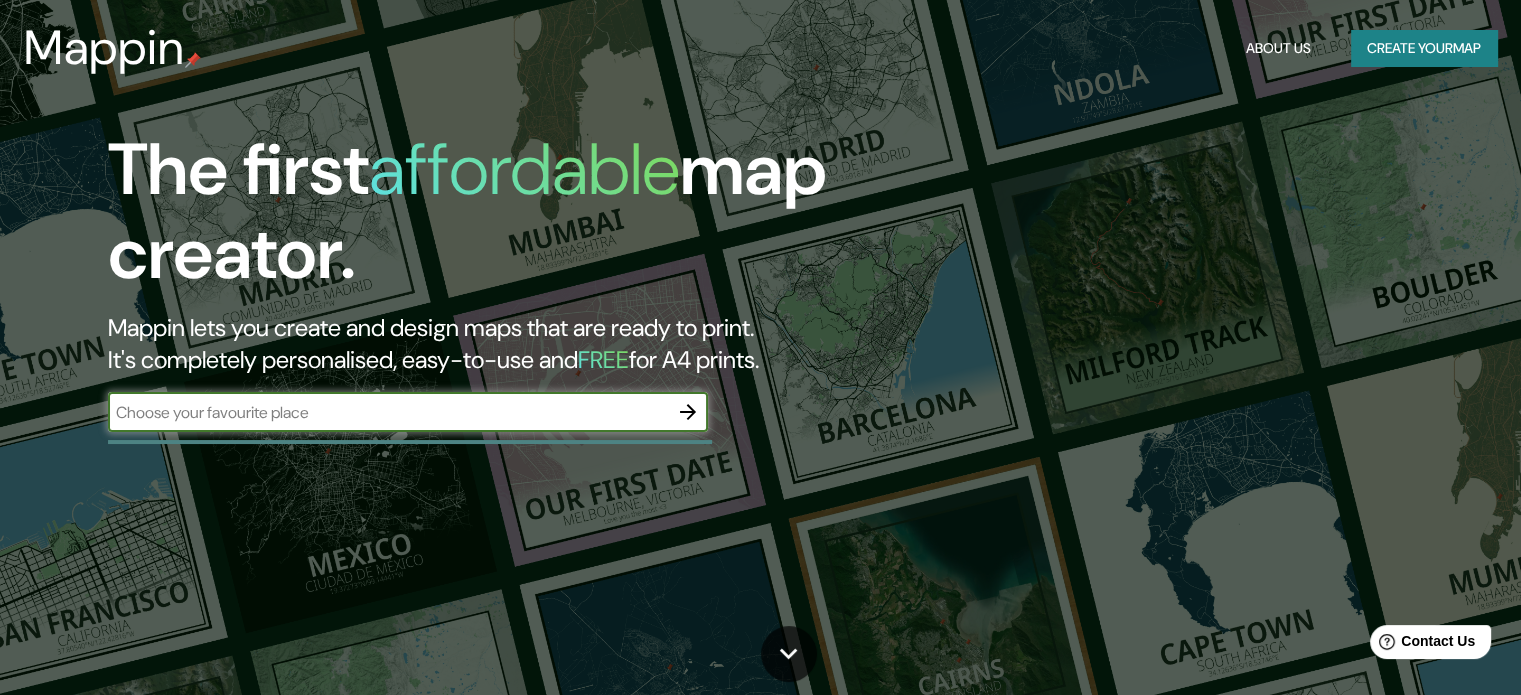 click at bounding box center (388, 412) 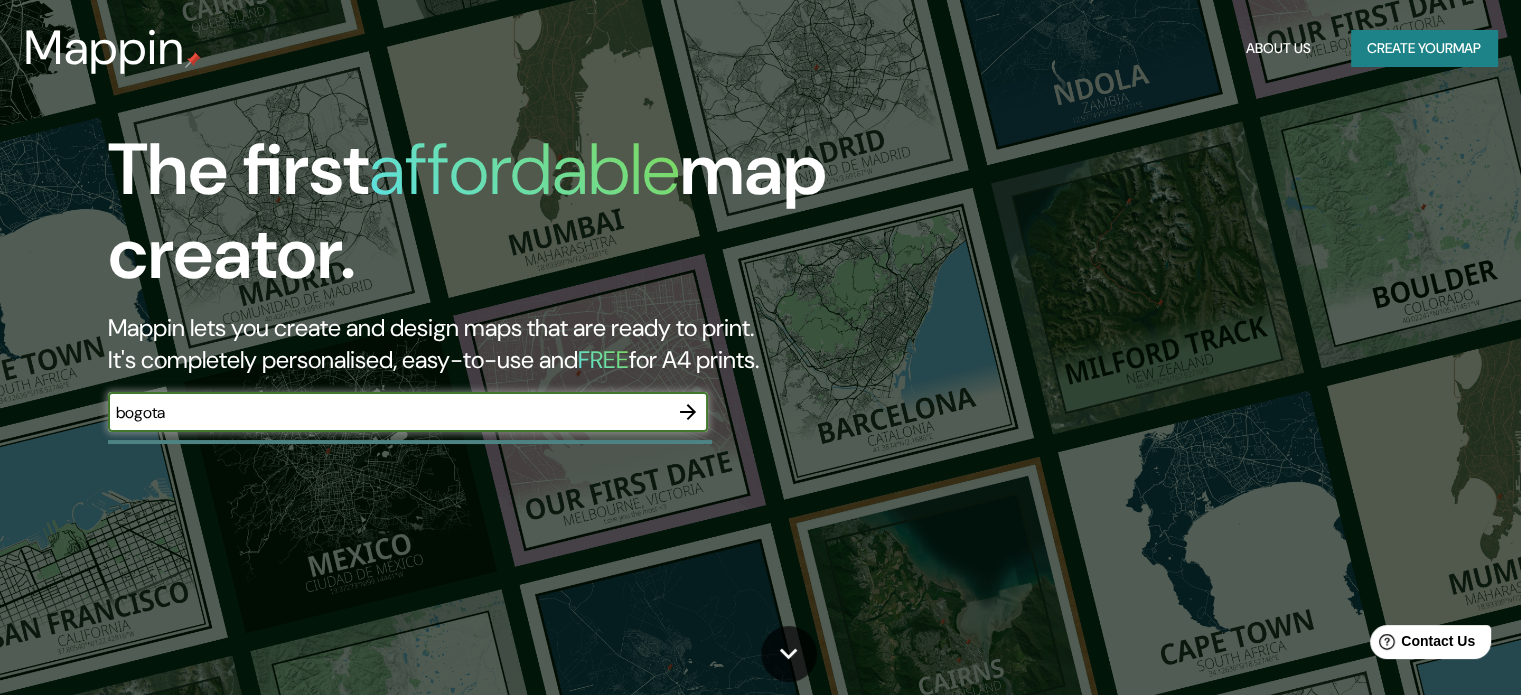 type on "bogota" 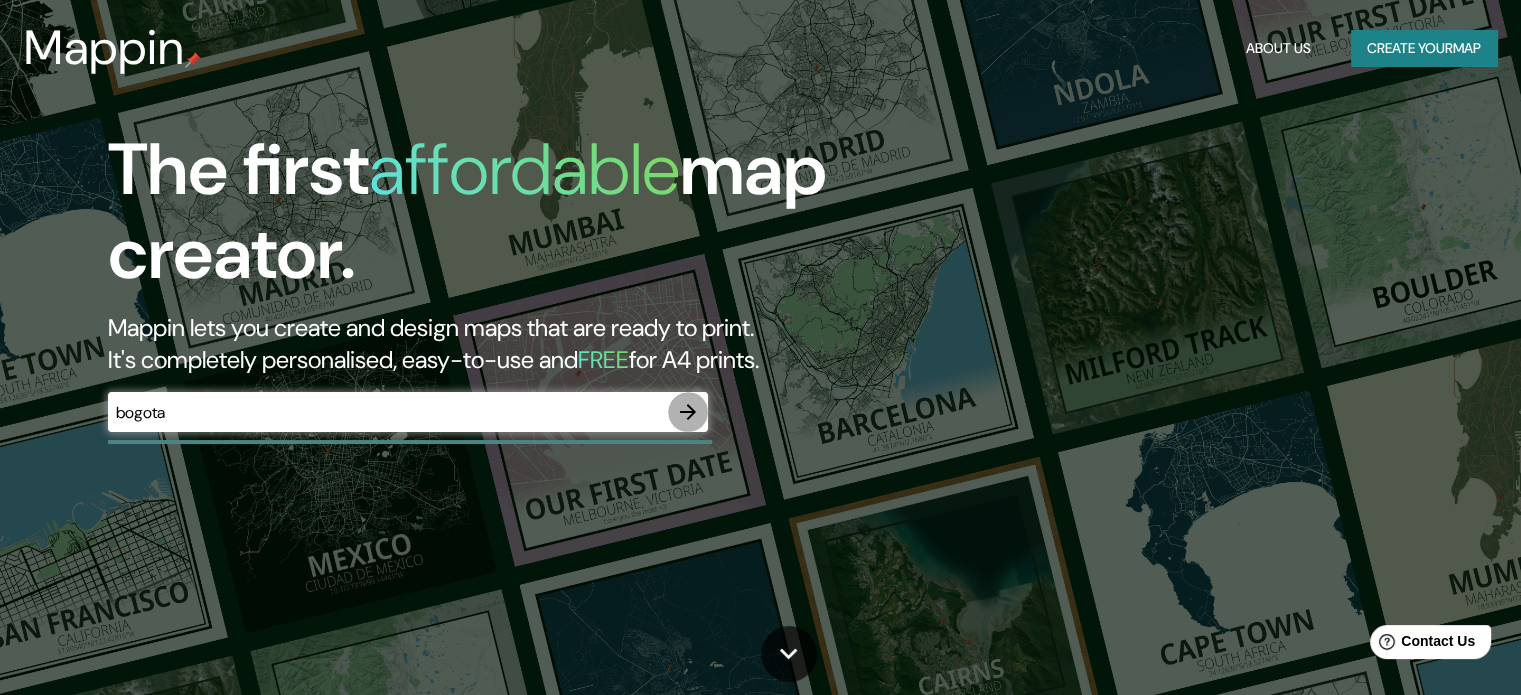 click 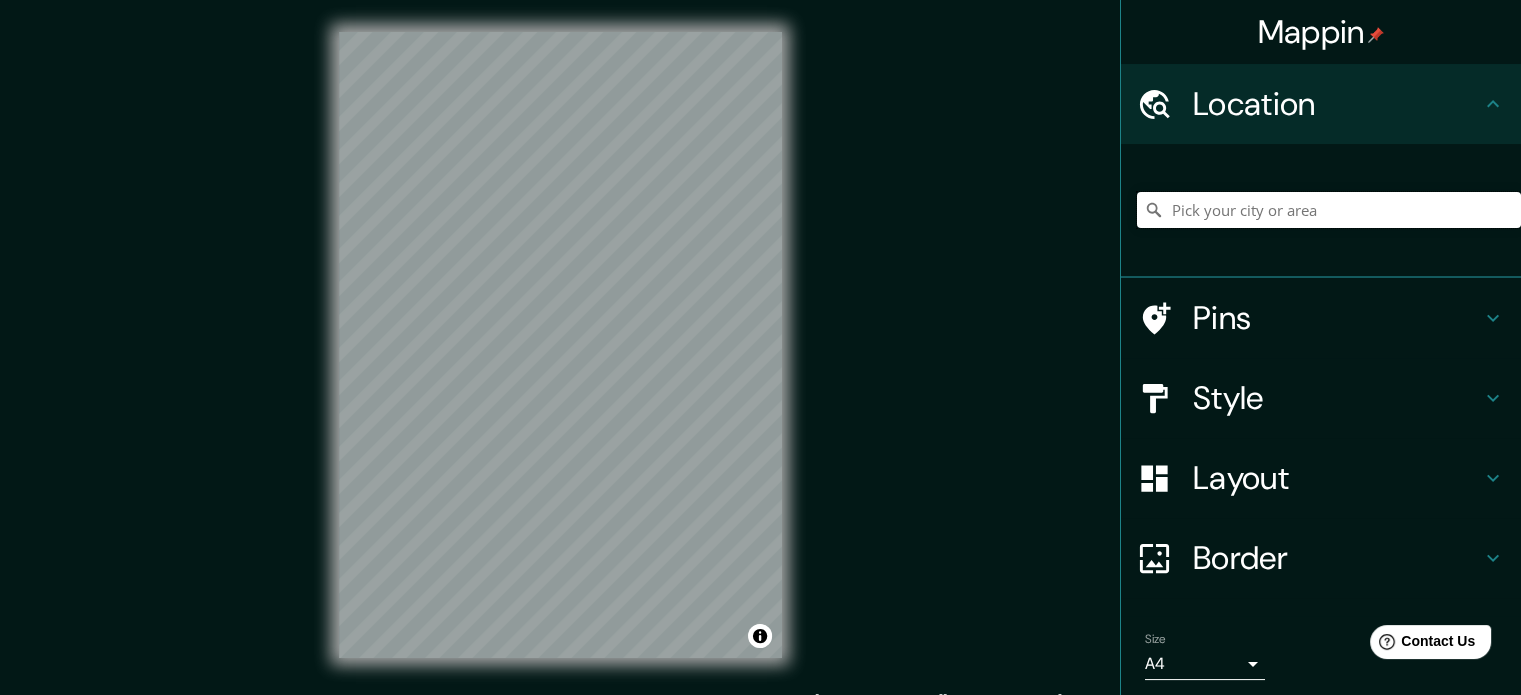 click at bounding box center [1329, 210] 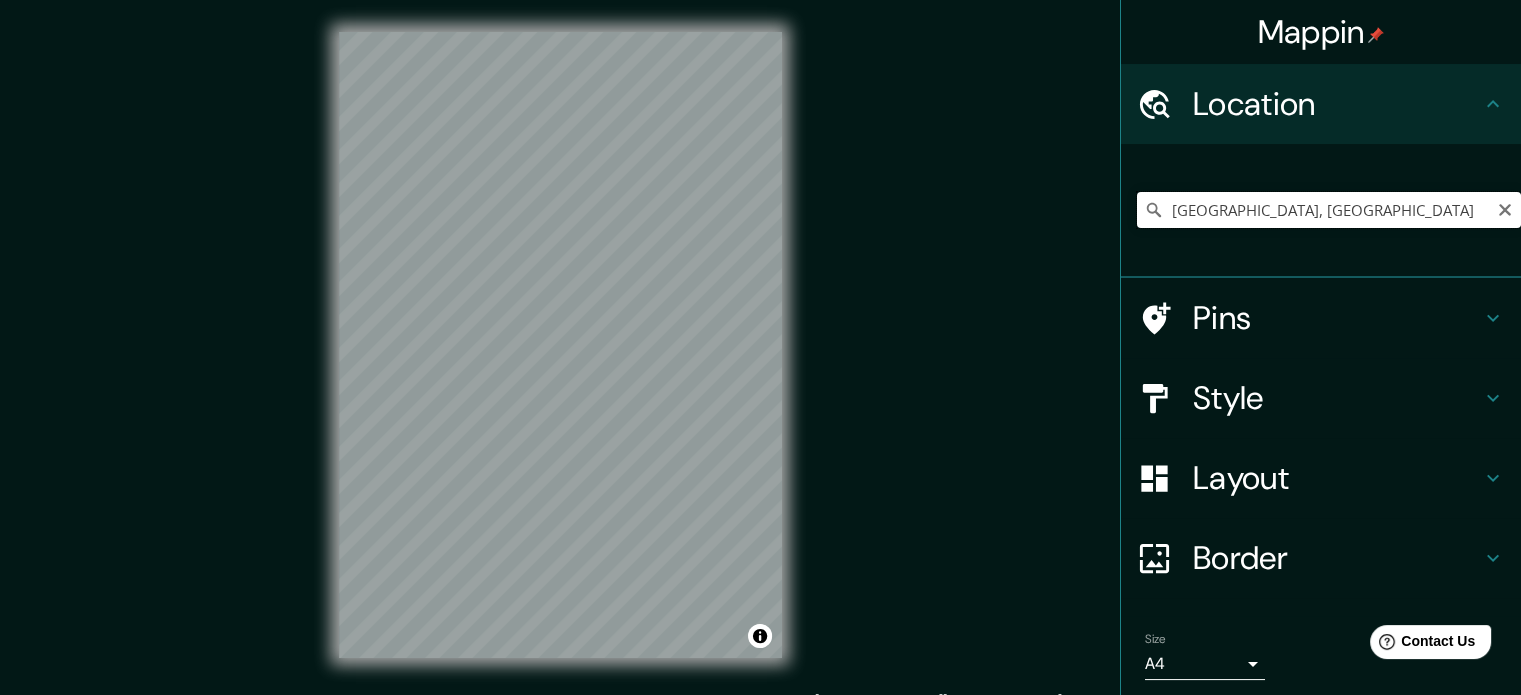 click on "[GEOGRAPHIC_DATA], [GEOGRAPHIC_DATA]" at bounding box center [1329, 210] 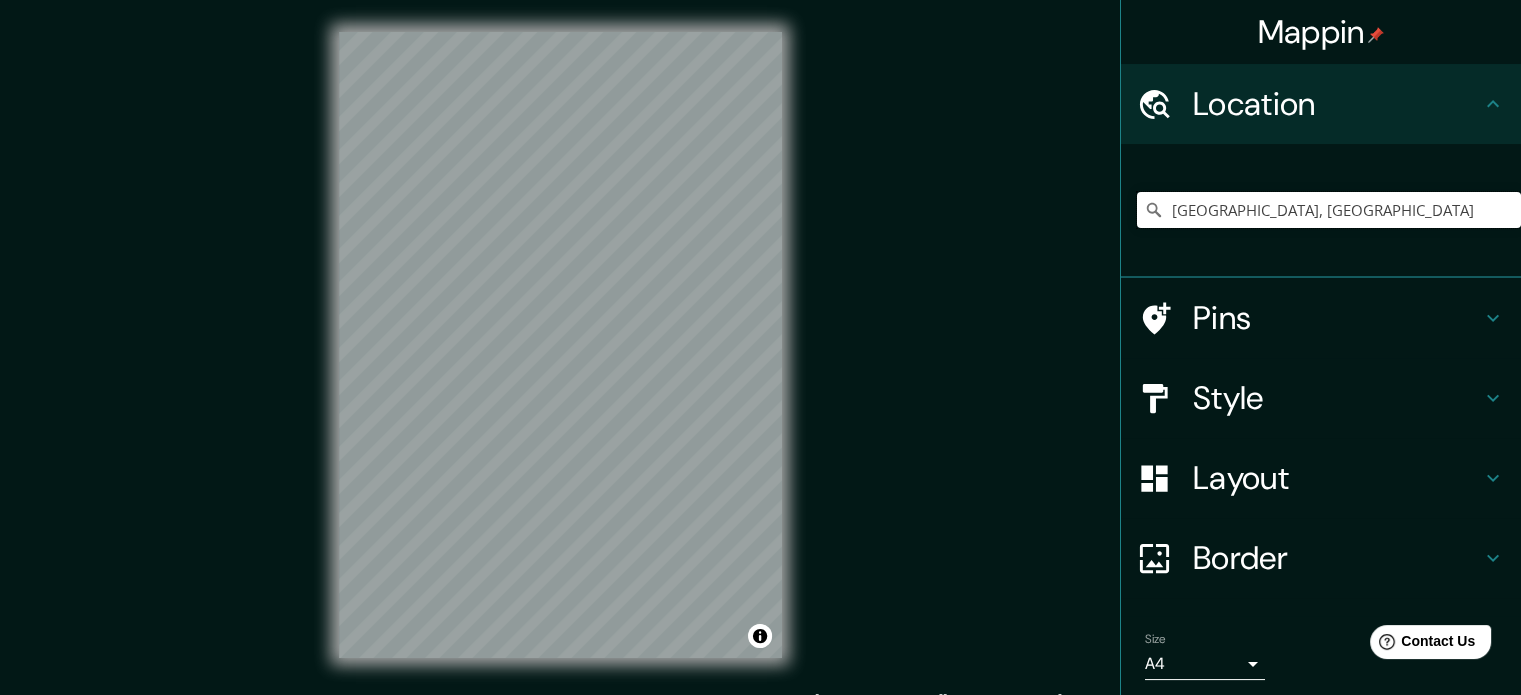 drag, startPoint x: 1340, startPoint y: 213, endPoint x: 1053, endPoint y: 201, distance: 287.25076 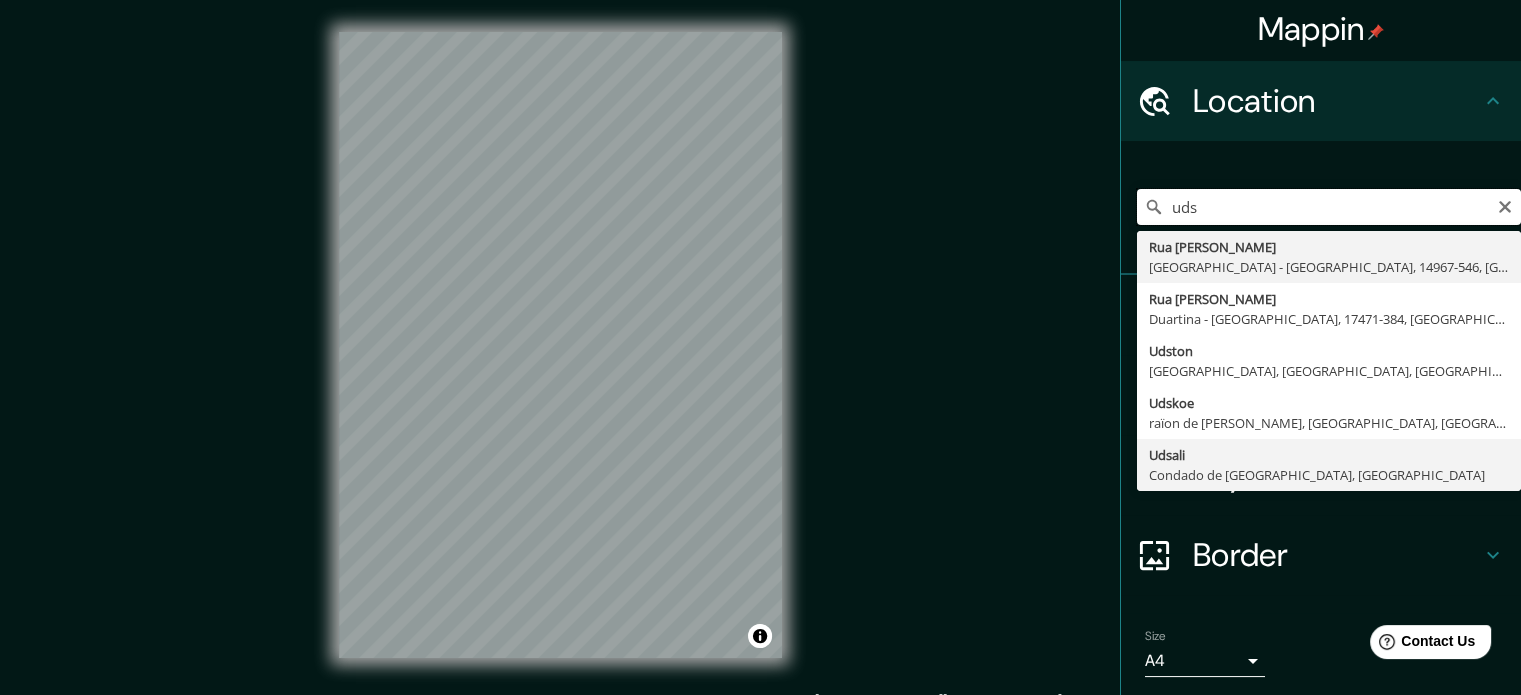 scroll, scrollTop: 0, scrollLeft: 0, axis: both 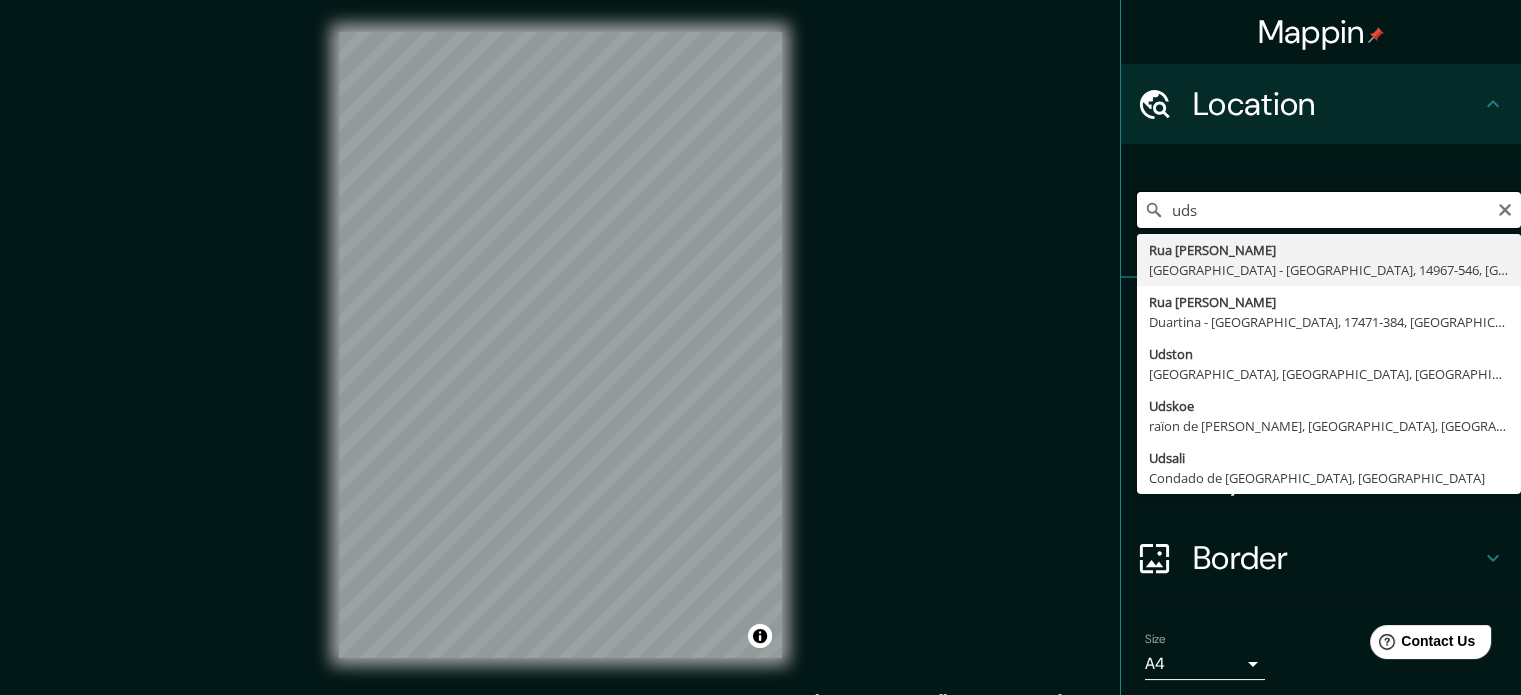 drag, startPoint x: 1220, startPoint y: 201, endPoint x: 1082, endPoint y: 203, distance: 138.0145 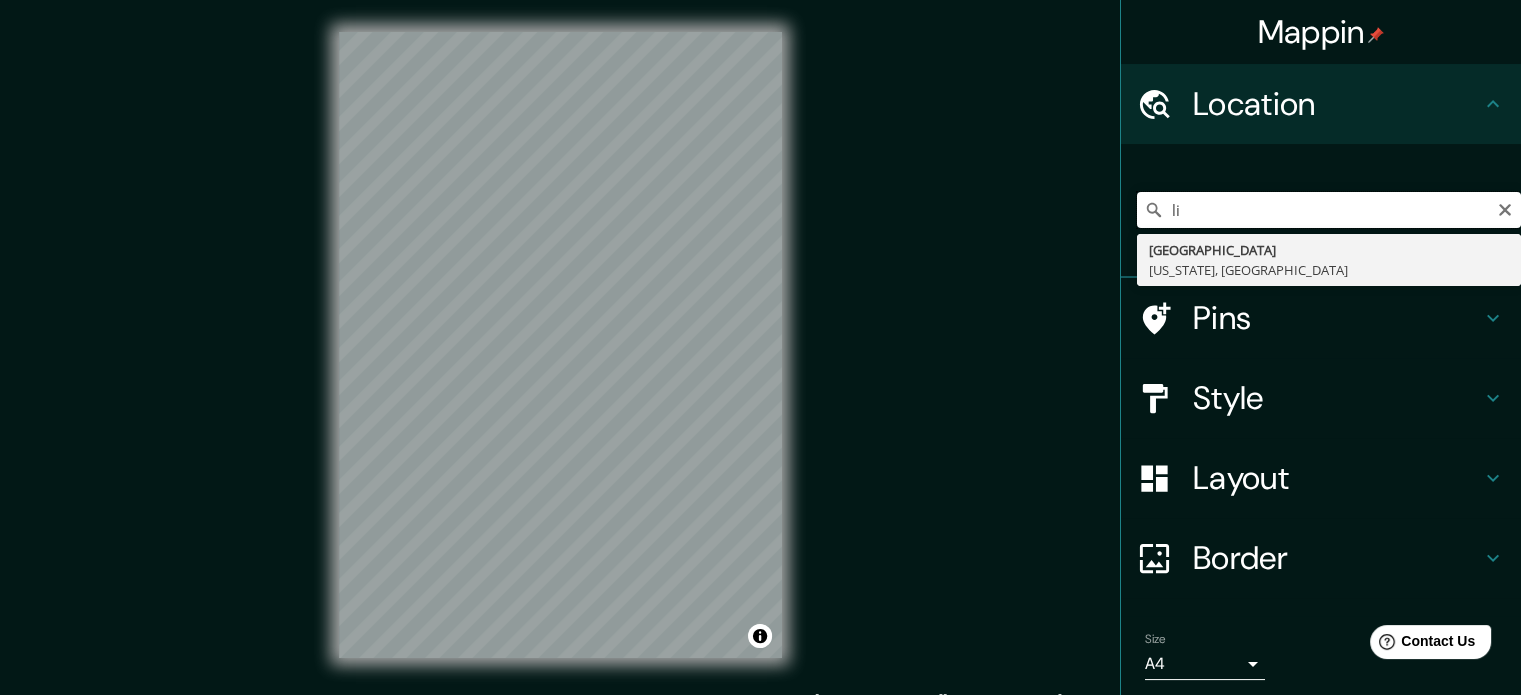 type on "l" 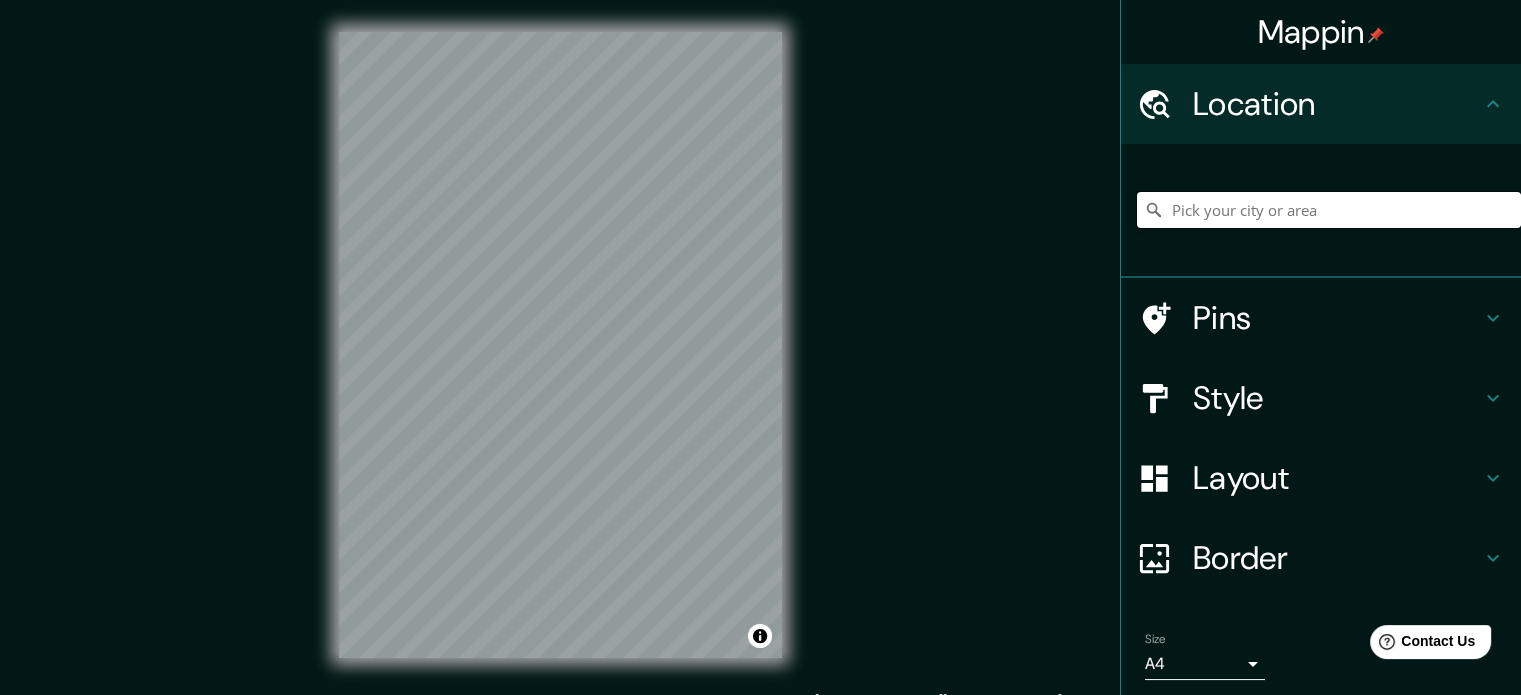 type 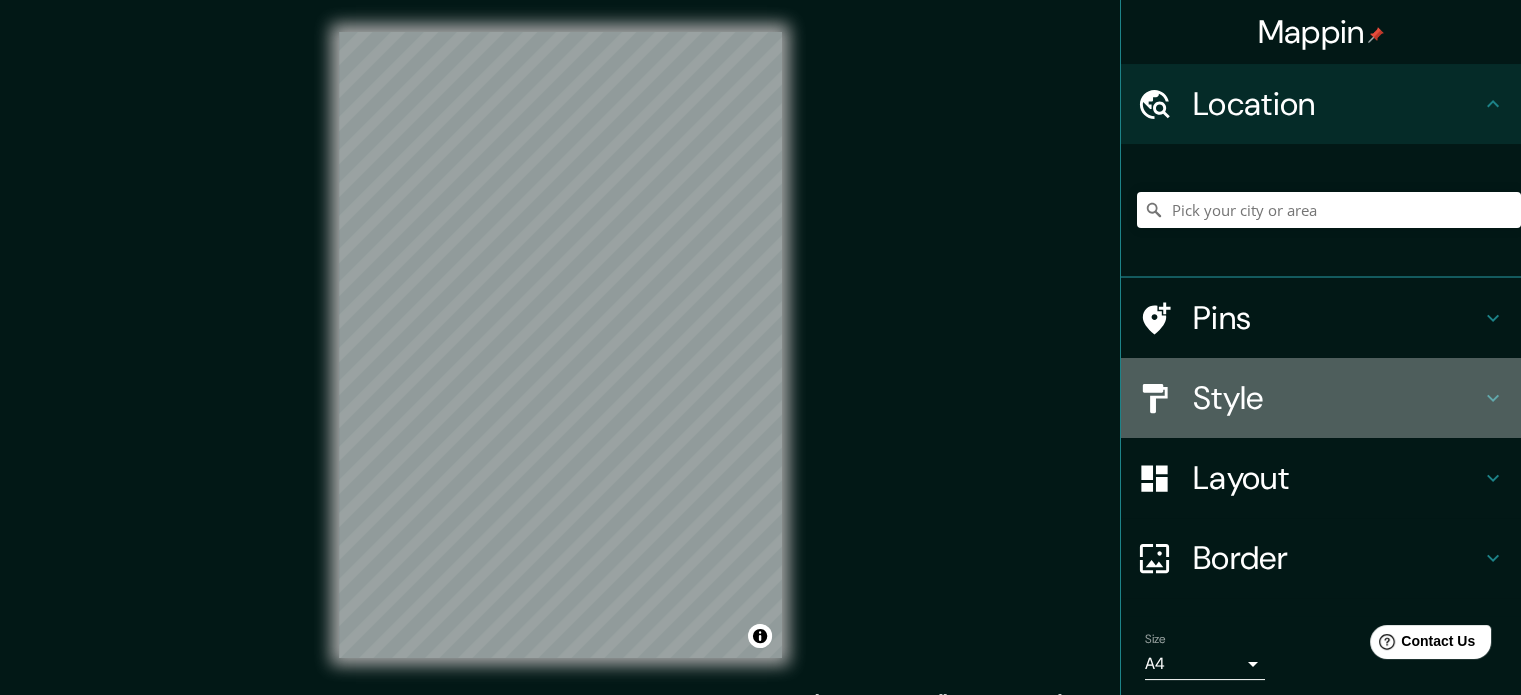 click on "Style" at bounding box center (1337, 398) 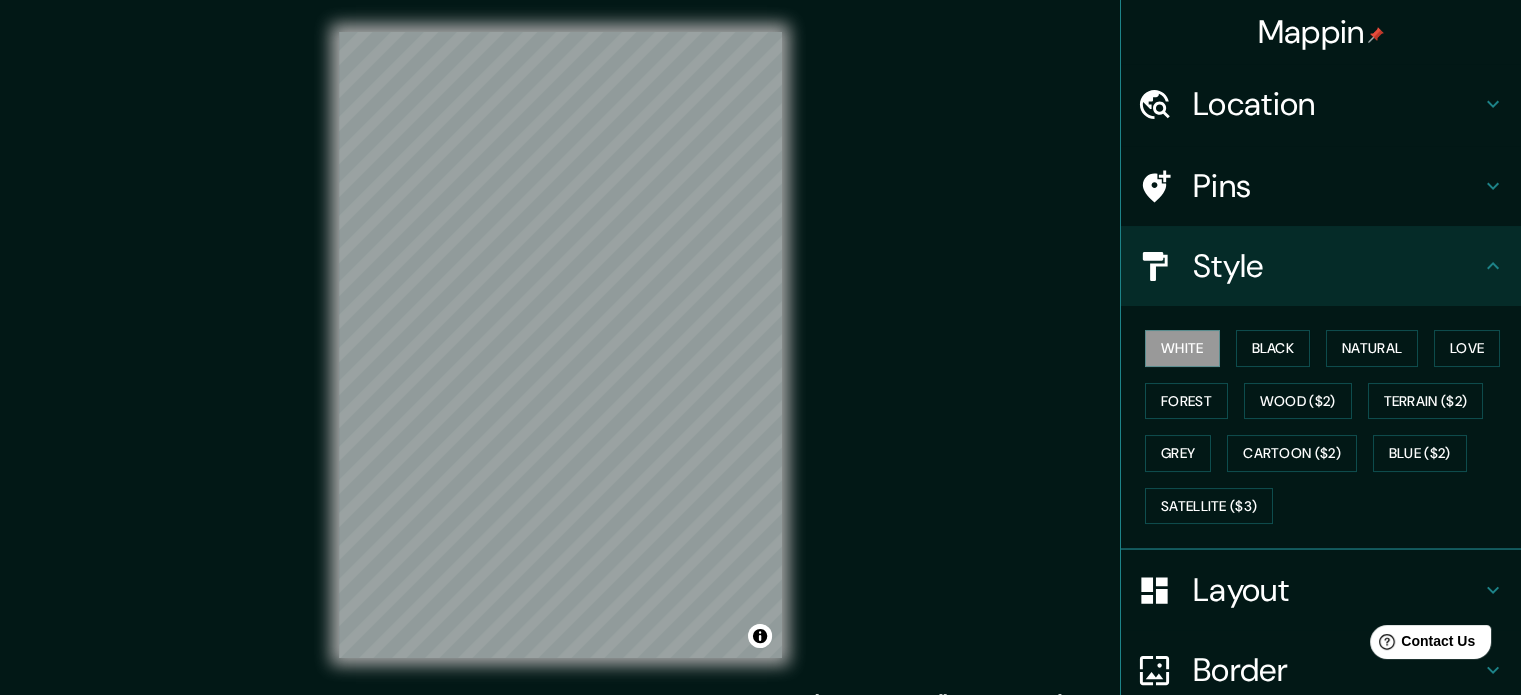 click on "Pins" at bounding box center (1321, 186) 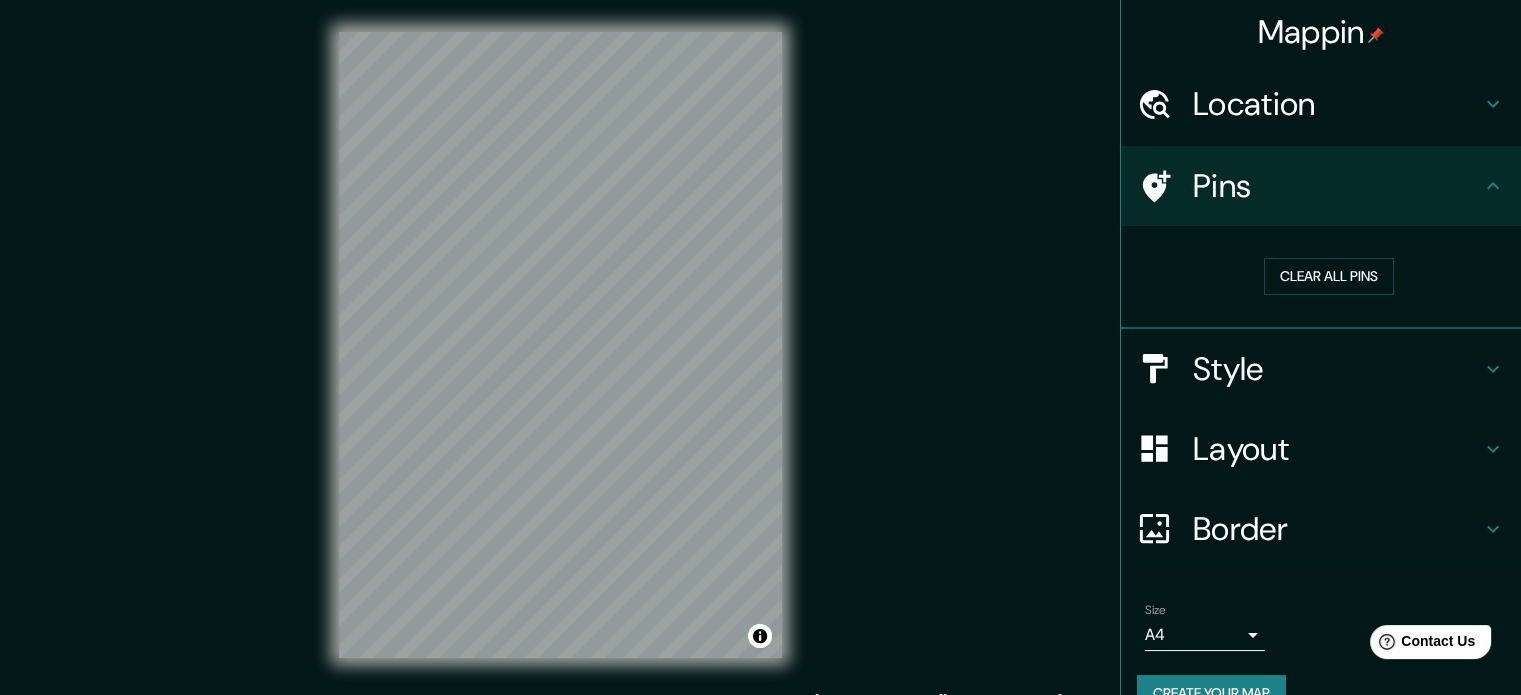 click on "Style" at bounding box center [1337, 369] 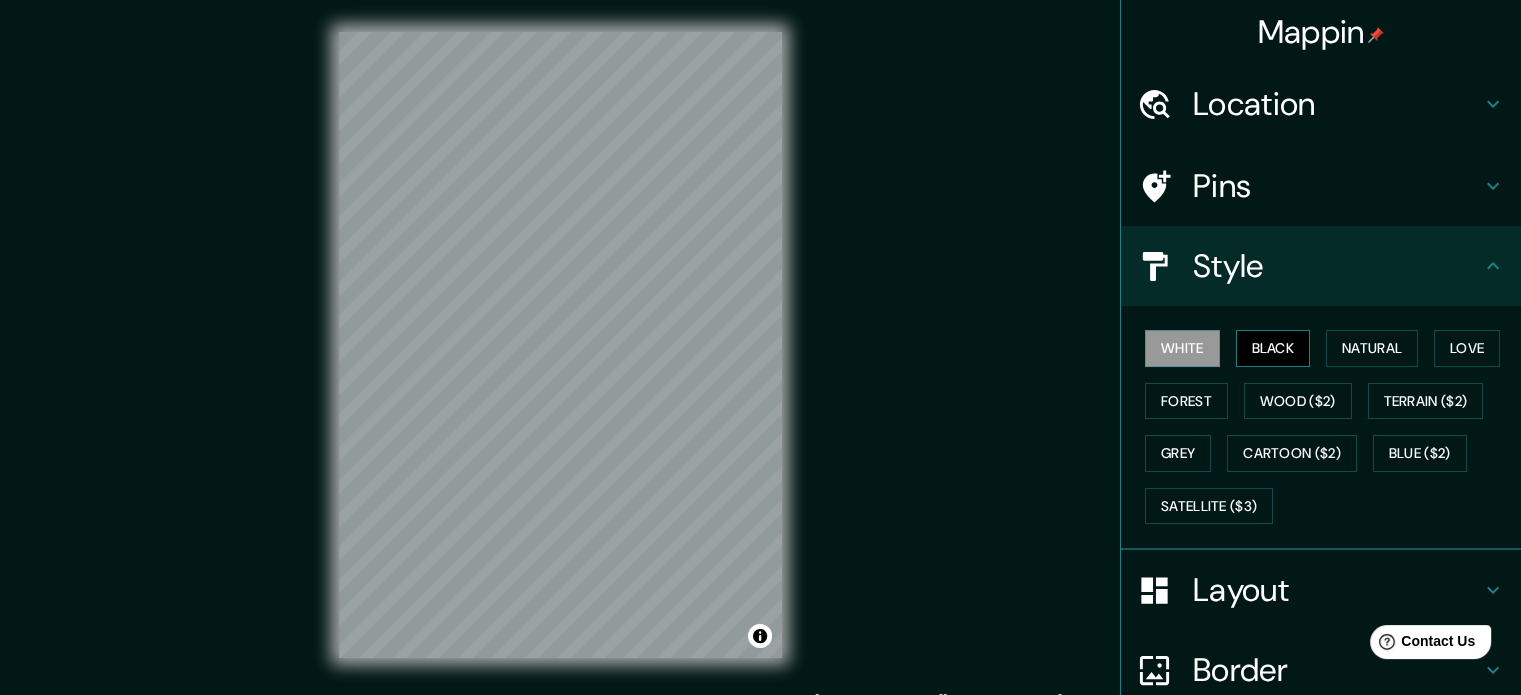 click on "Black" at bounding box center [1273, 348] 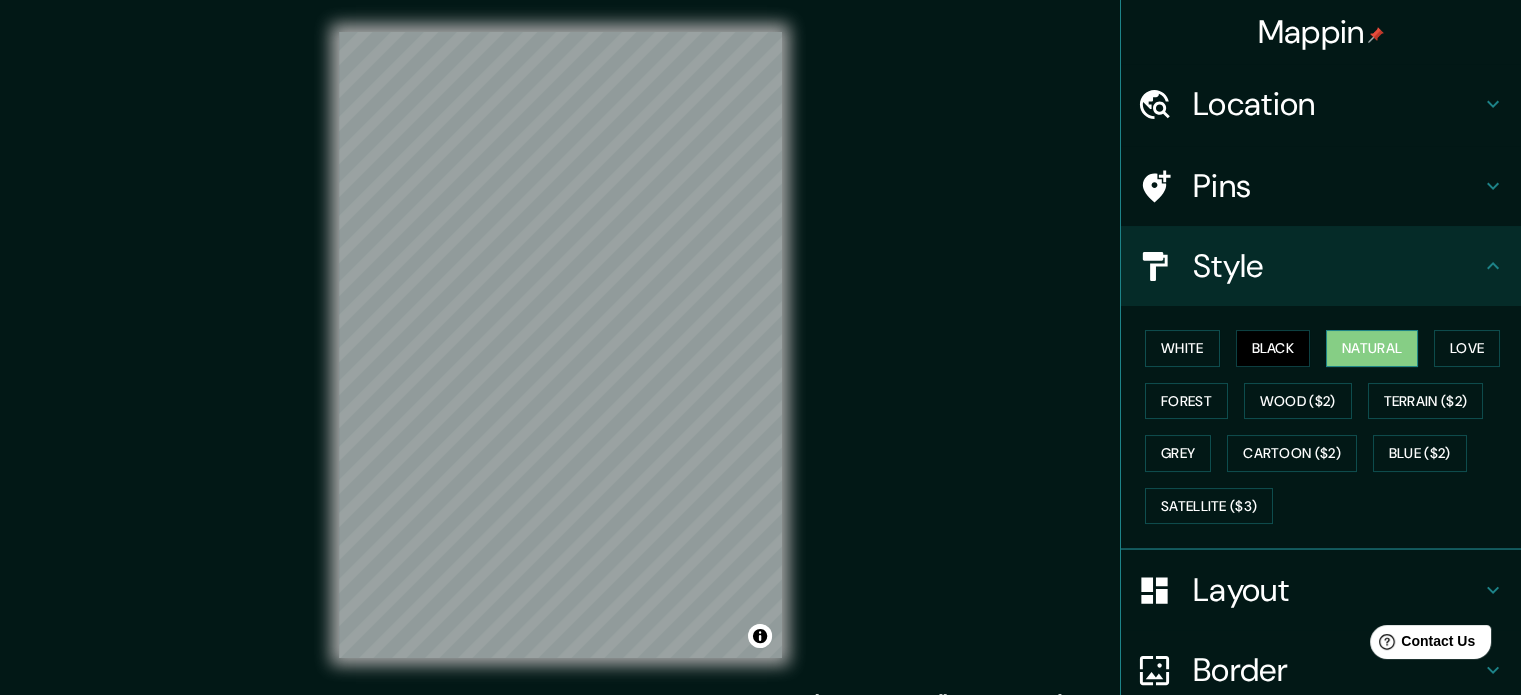 click on "Natural" at bounding box center [1372, 348] 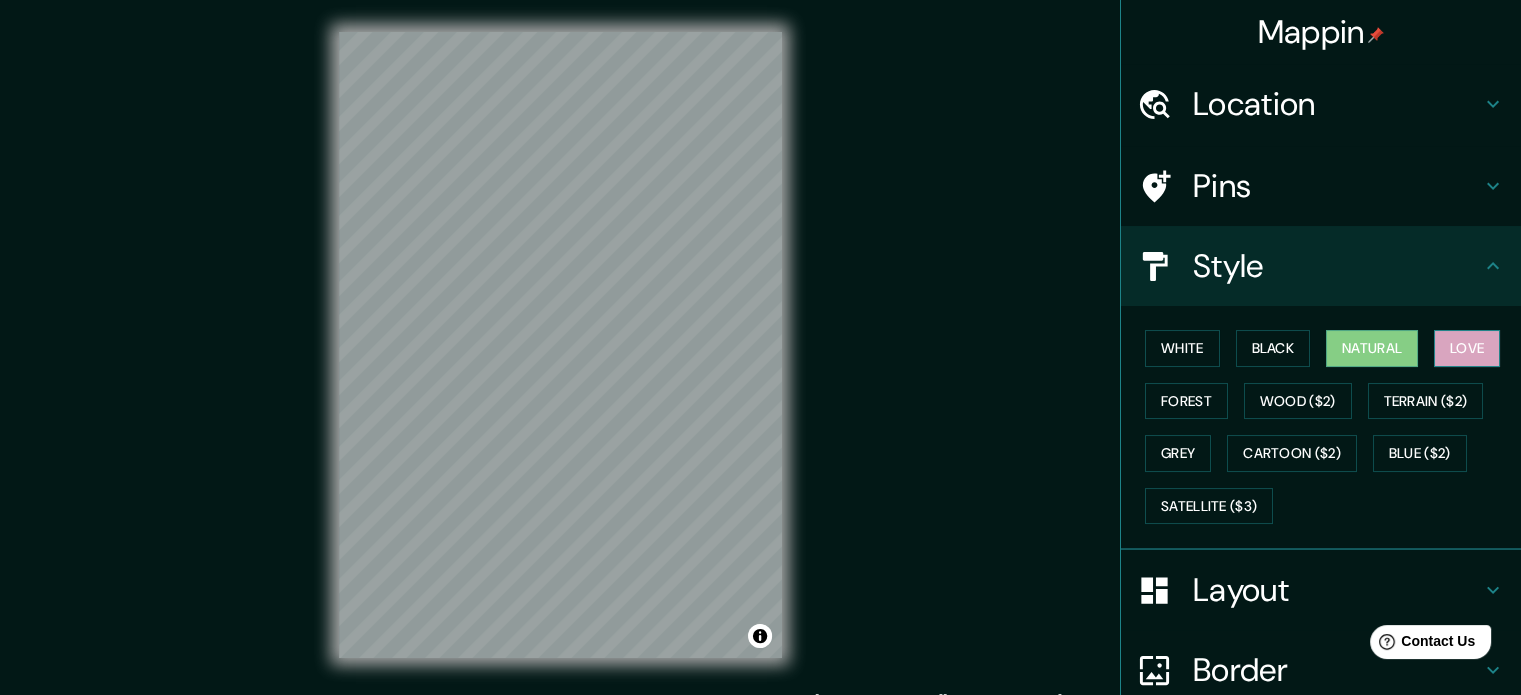 click on "Love" at bounding box center [1467, 348] 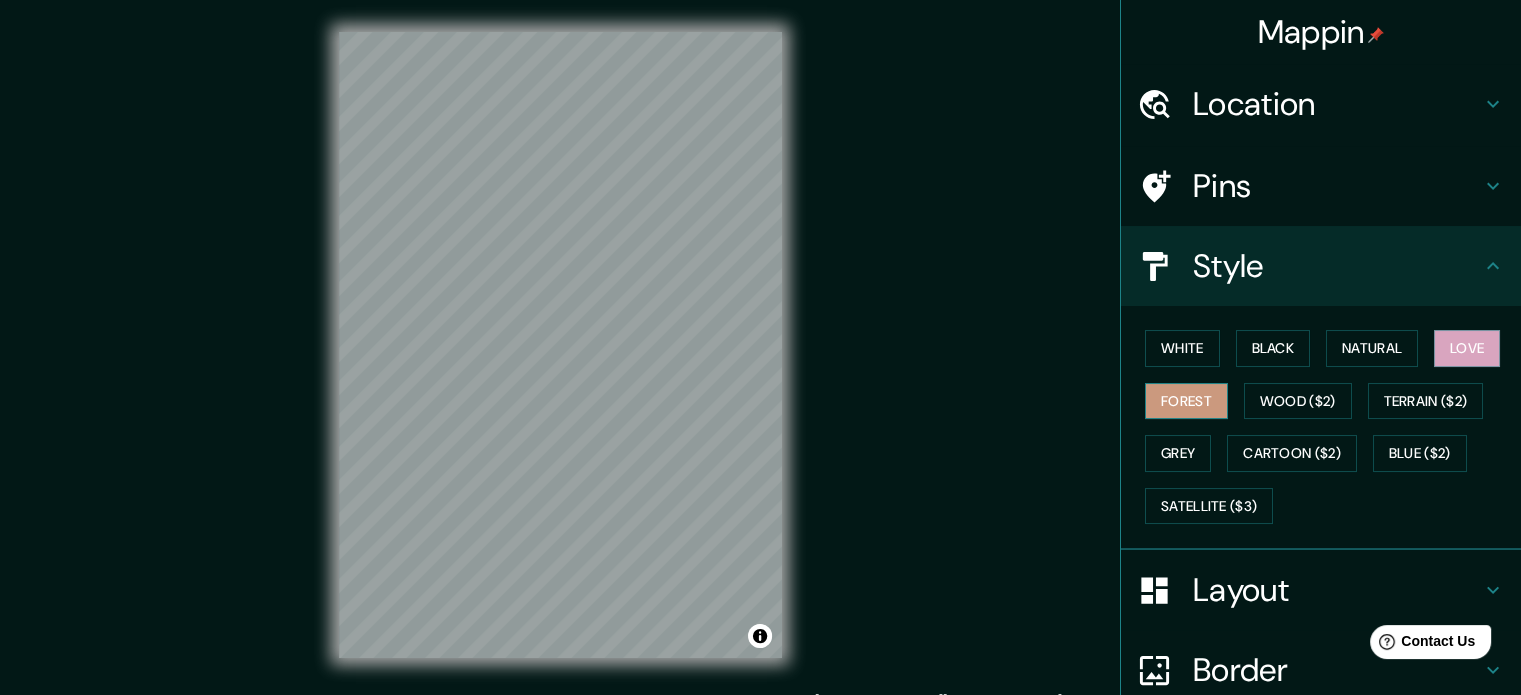 click on "Forest" at bounding box center [1186, 401] 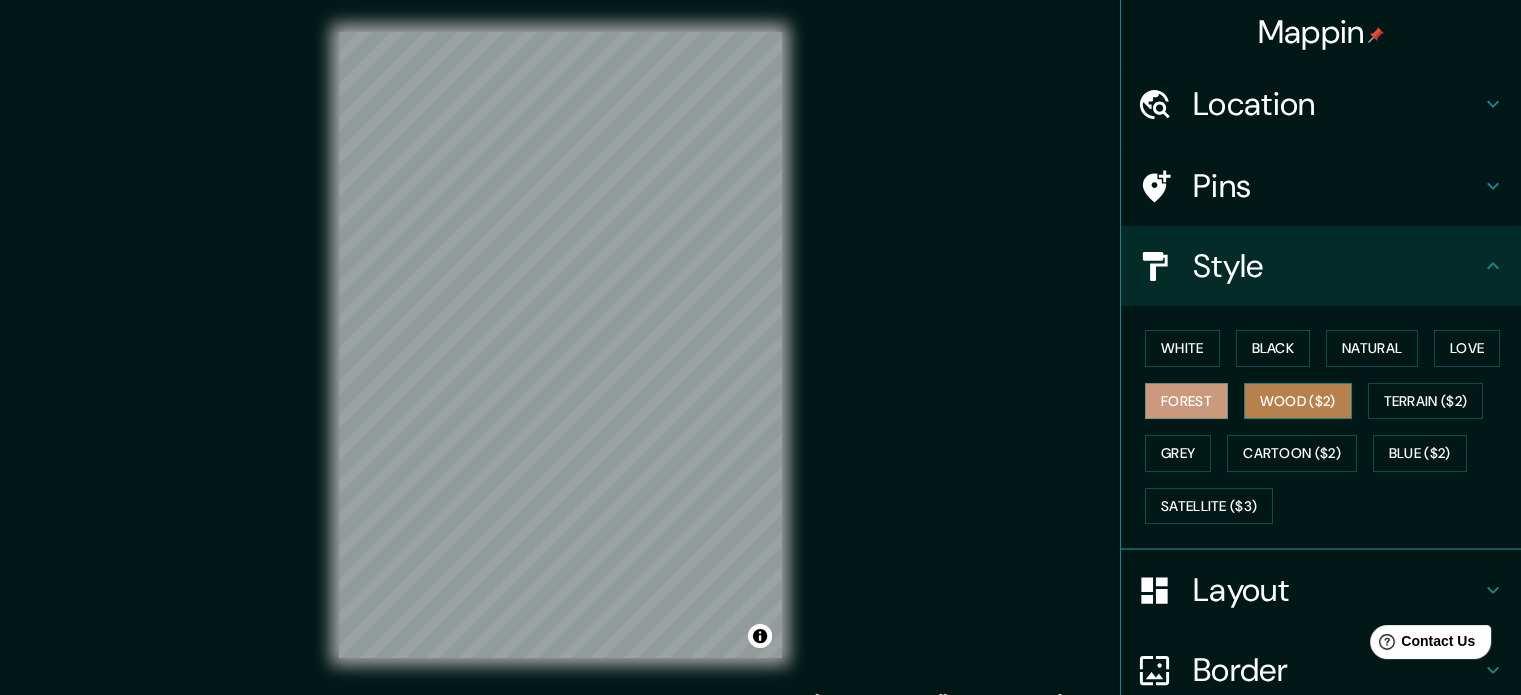 click on "Wood ($2)" at bounding box center (1298, 401) 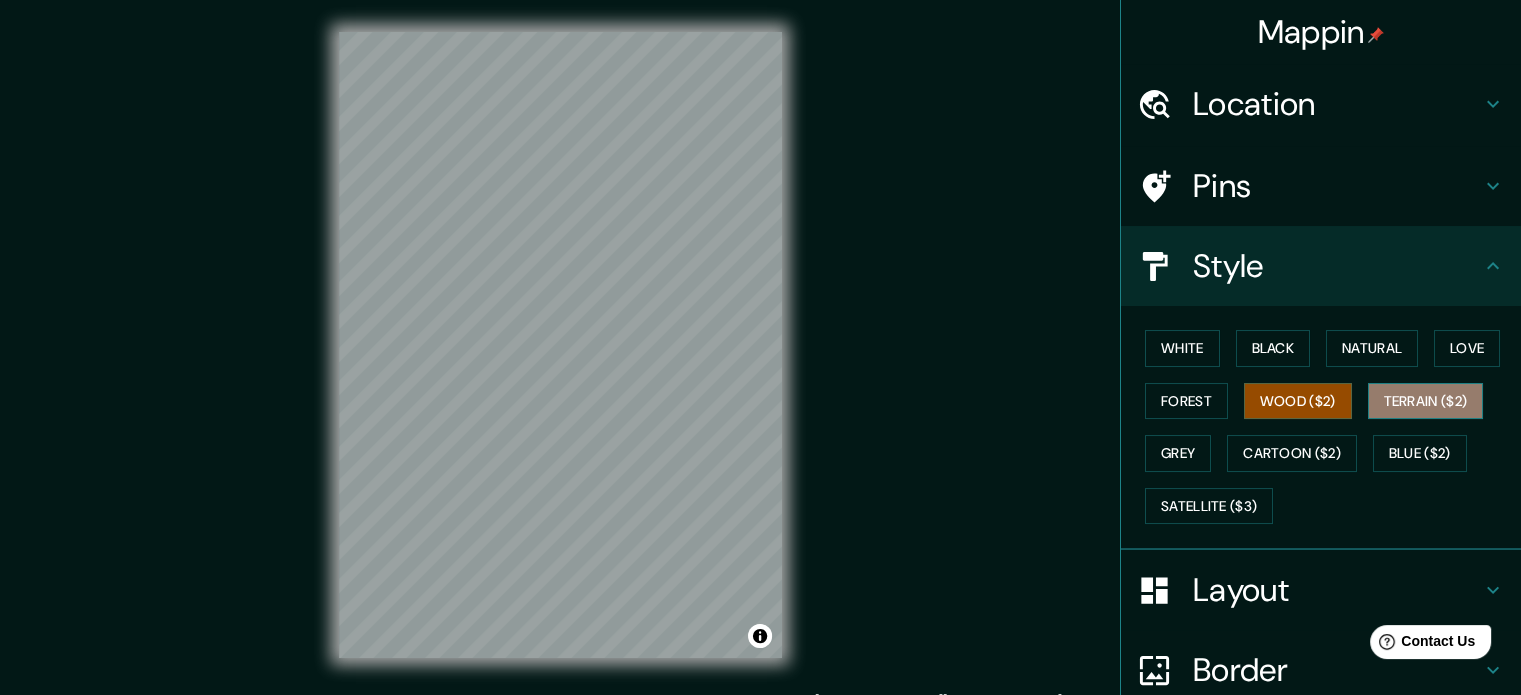 click on "Terrain ($2)" at bounding box center (1426, 401) 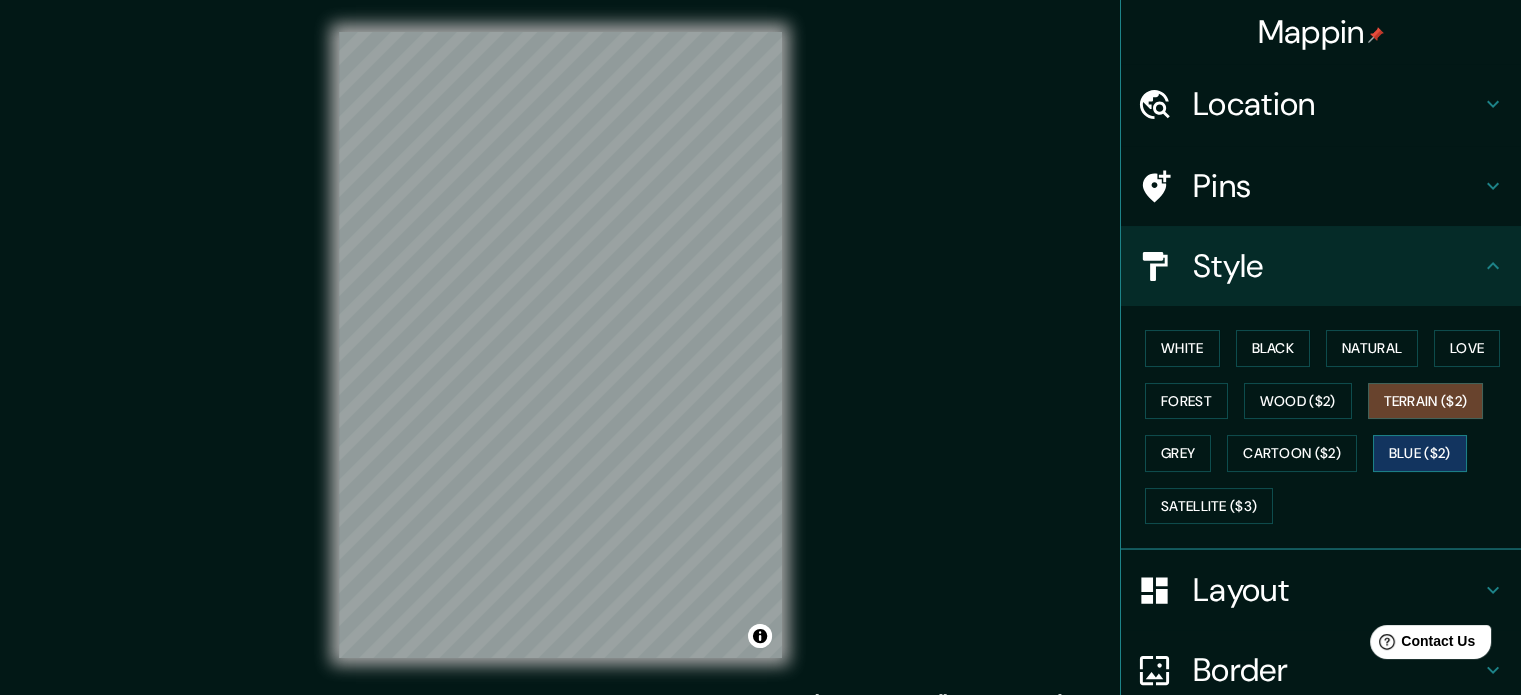 click on "Blue ($2)" at bounding box center (1420, 453) 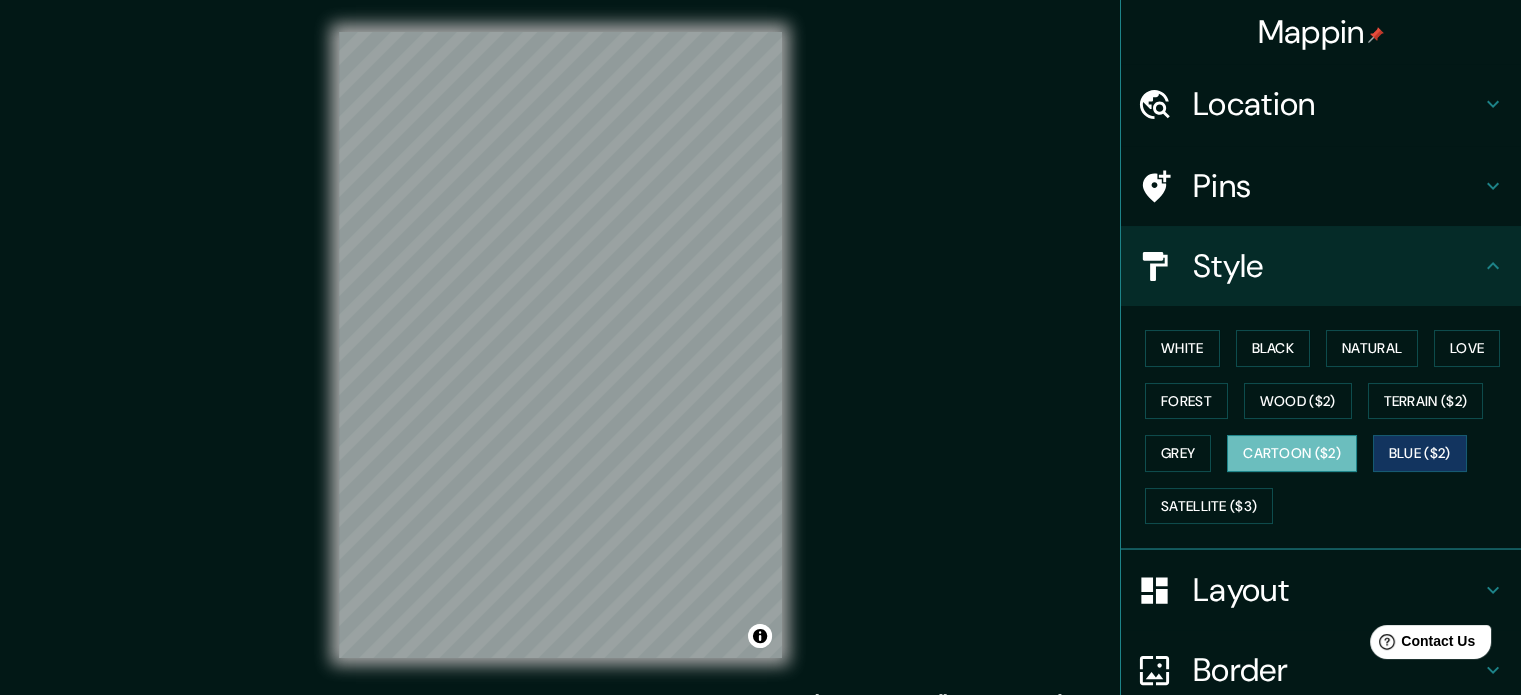 click on "Cartoon ($2)" at bounding box center (1292, 453) 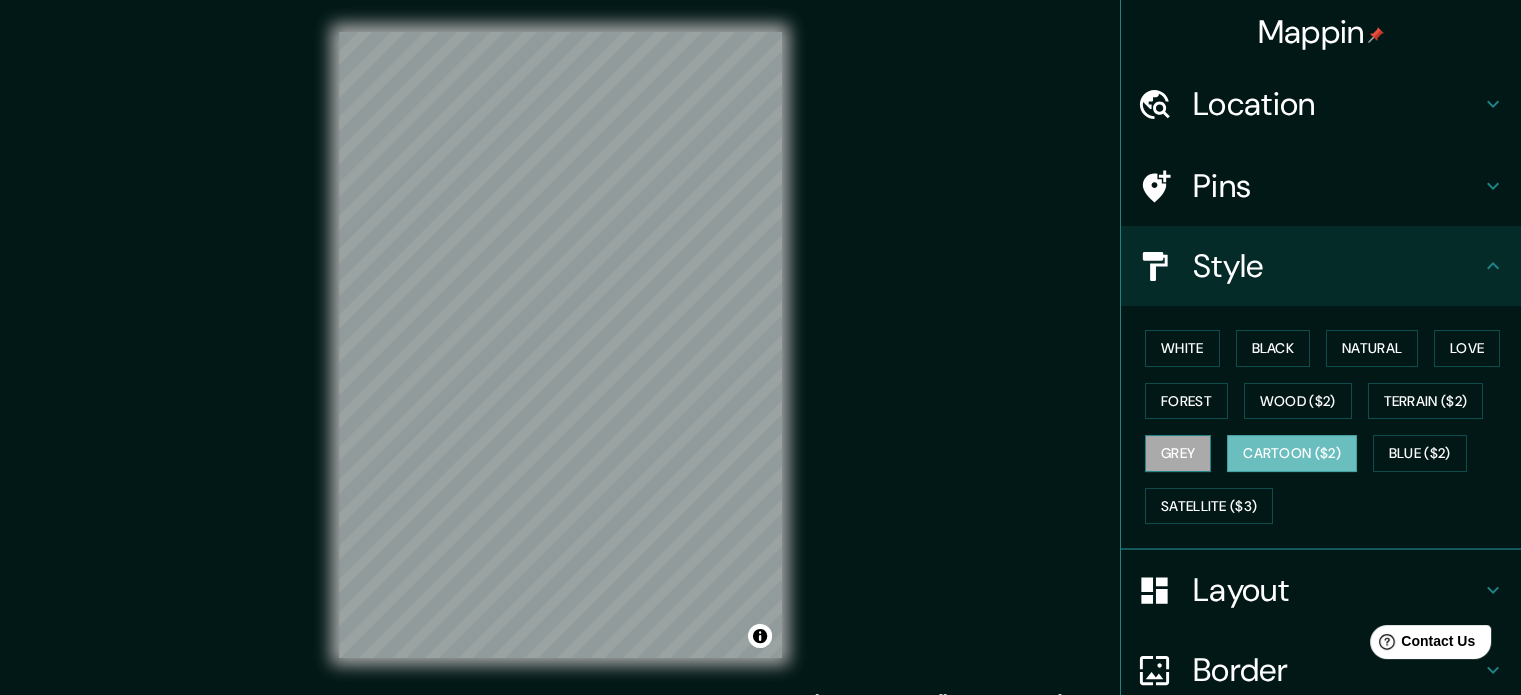 click on "Grey" at bounding box center [1178, 453] 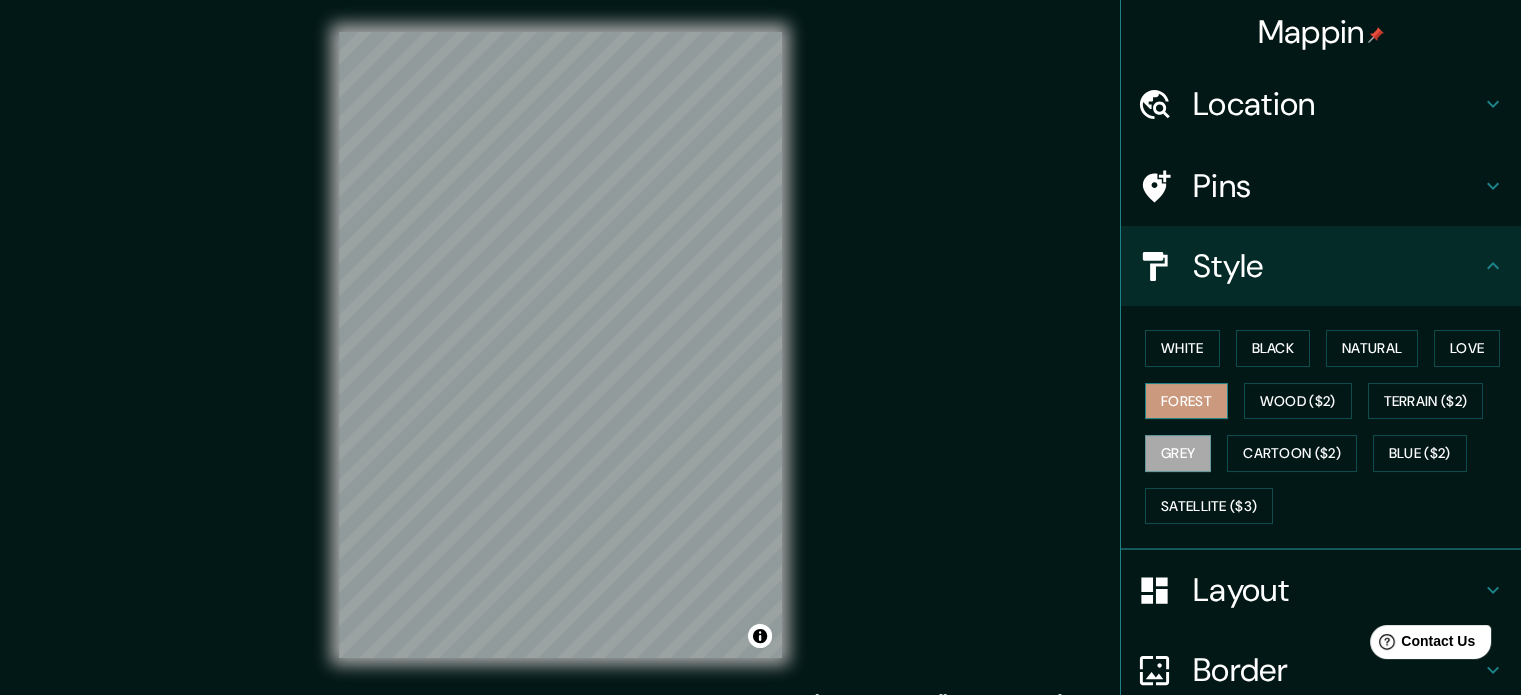 click on "Forest" at bounding box center (1186, 401) 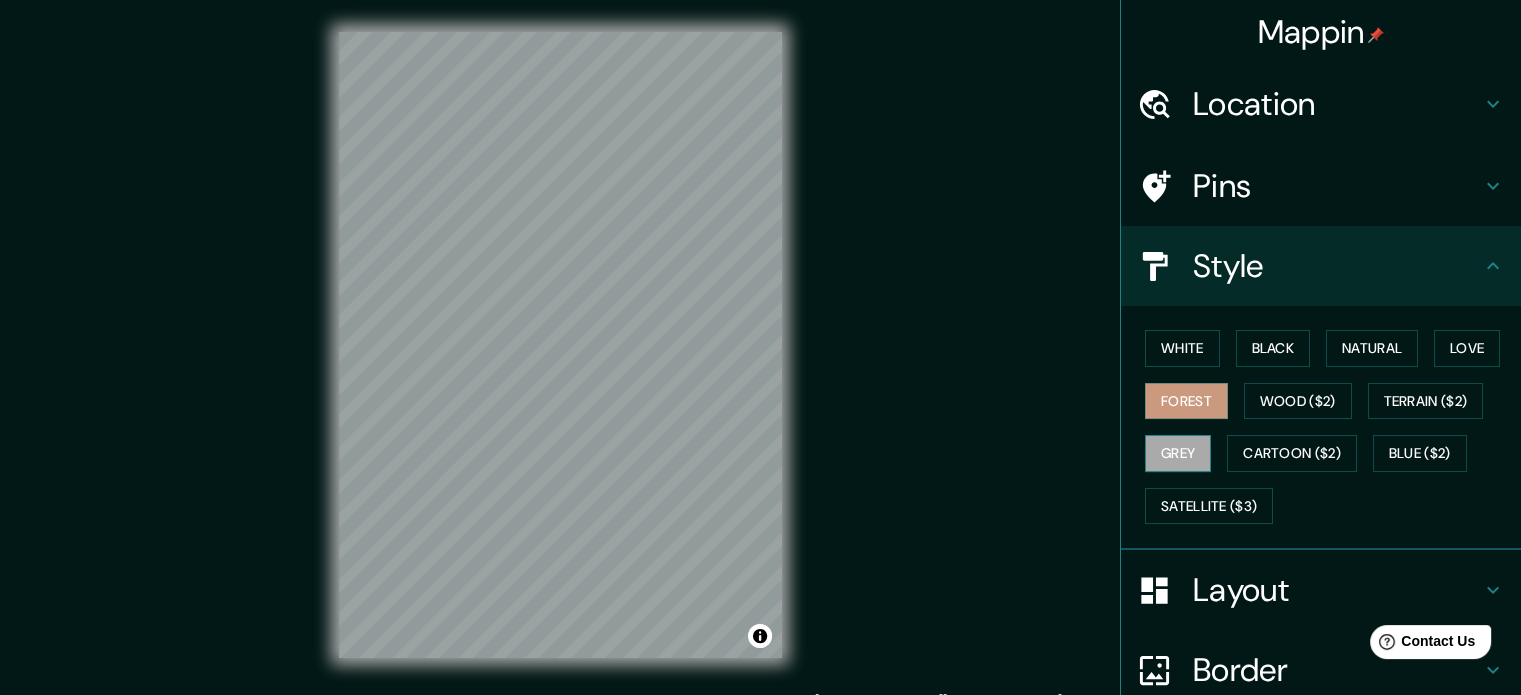 click on "Grey" at bounding box center (1178, 453) 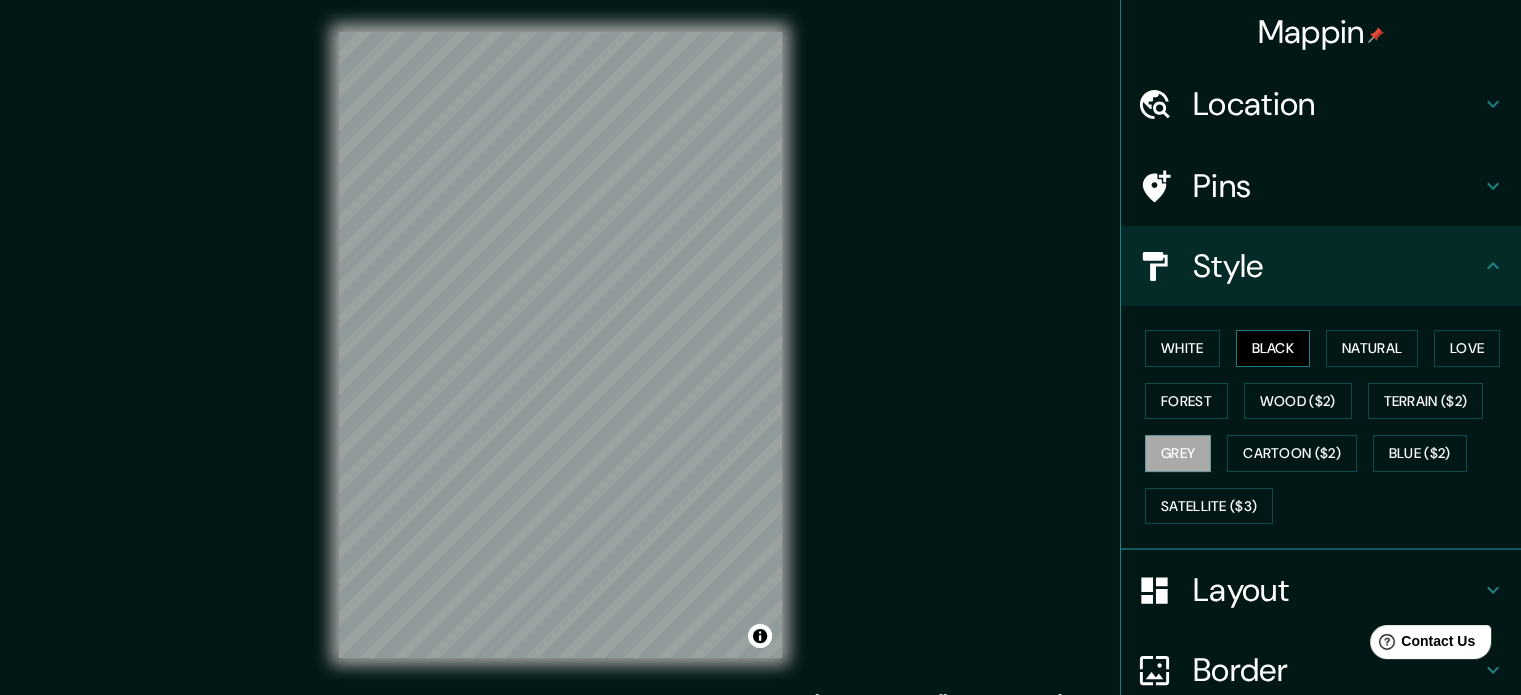 click on "Black" at bounding box center (1273, 348) 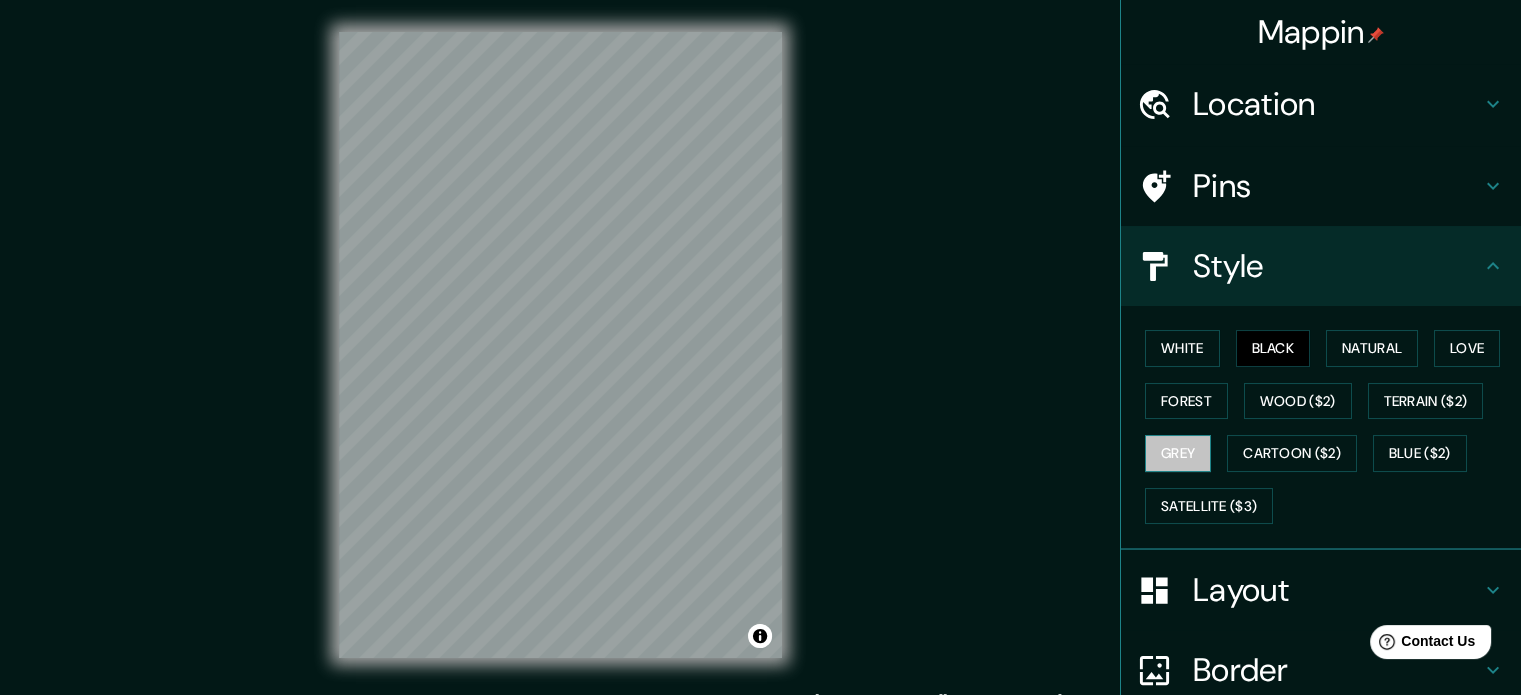 click on "Grey" at bounding box center [1178, 453] 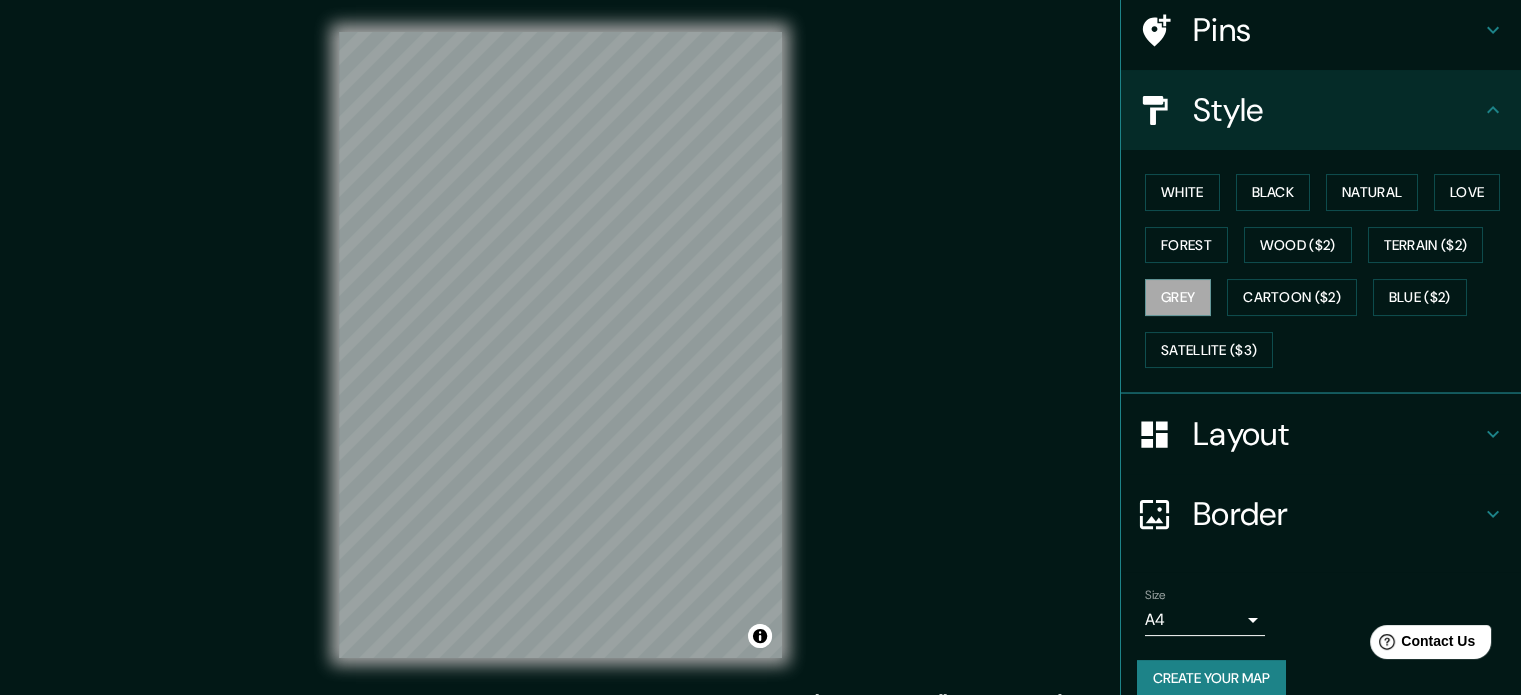 scroll, scrollTop: 178, scrollLeft: 0, axis: vertical 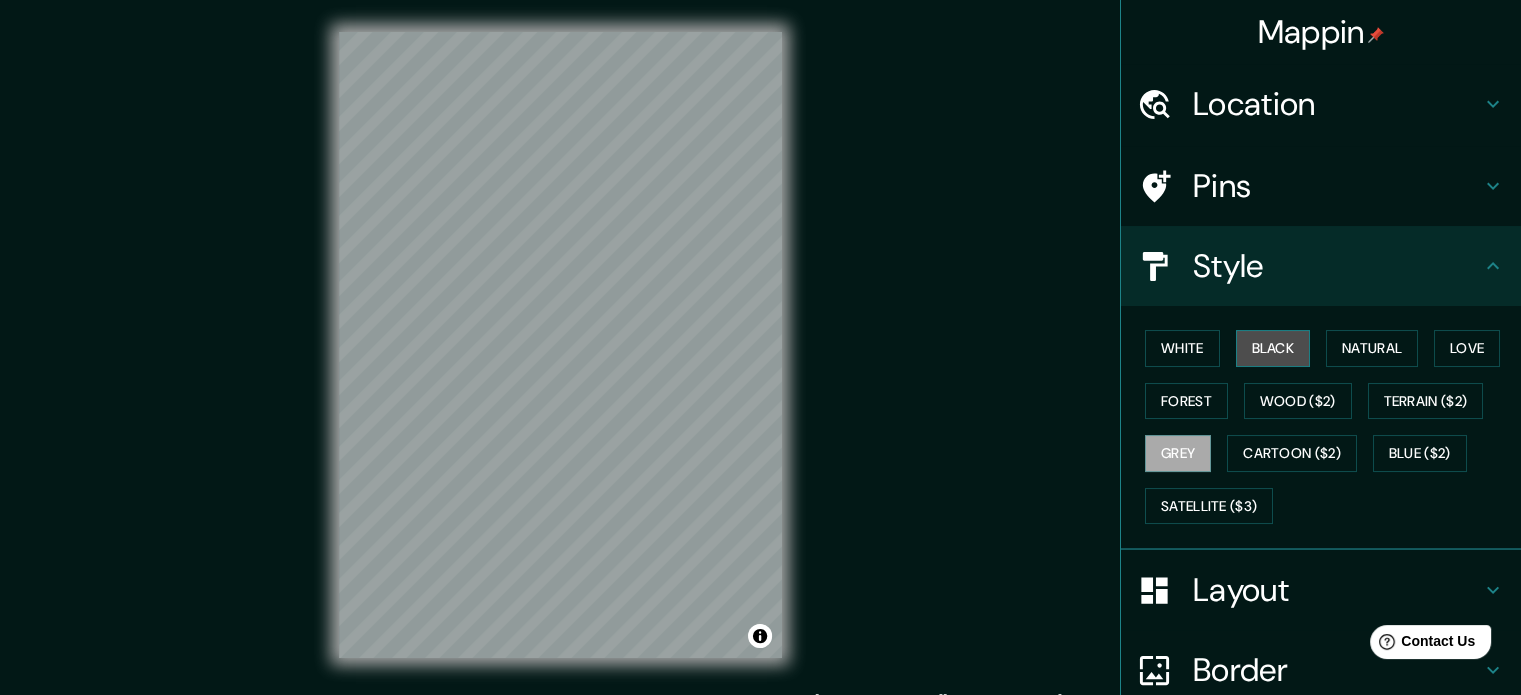 click on "Black" at bounding box center (1273, 348) 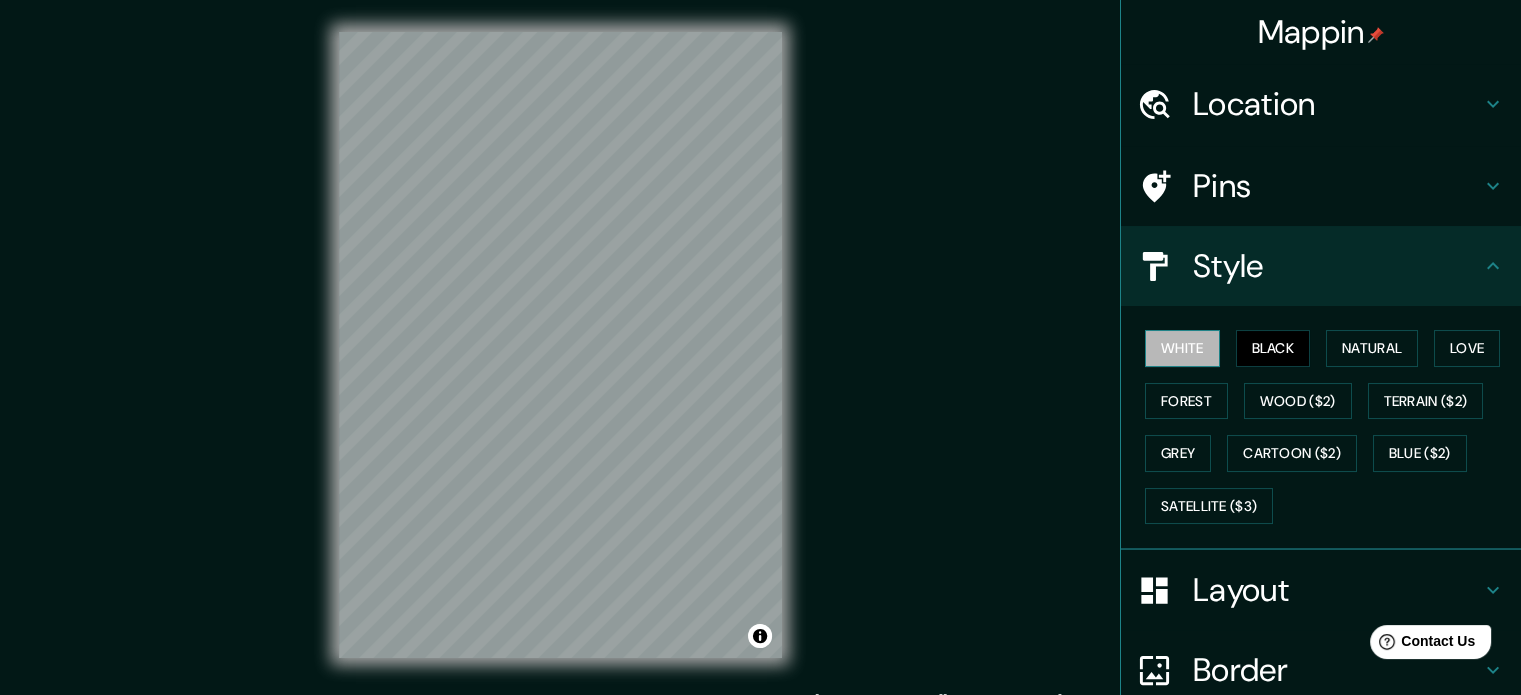 click on "White" at bounding box center [1182, 348] 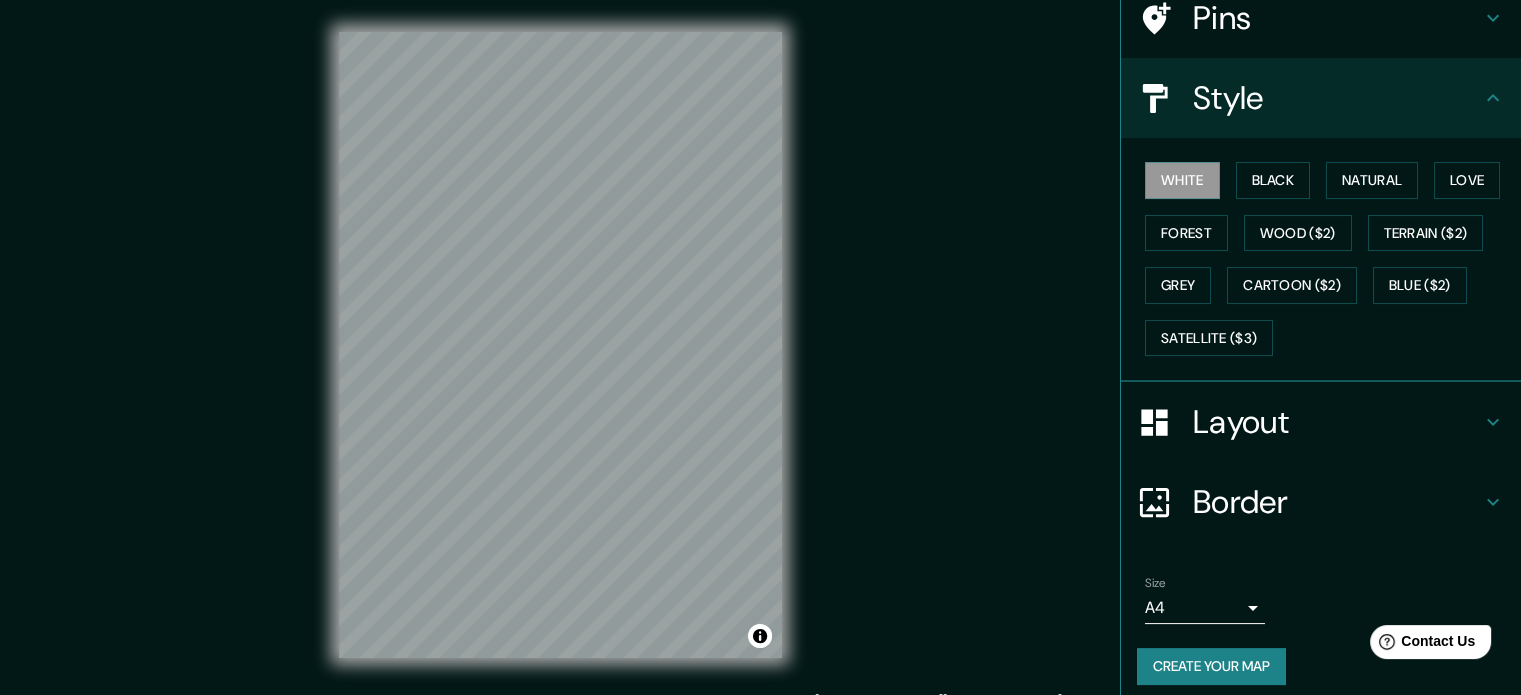 scroll, scrollTop: 178, scrollLeft: 0, axis: vertical 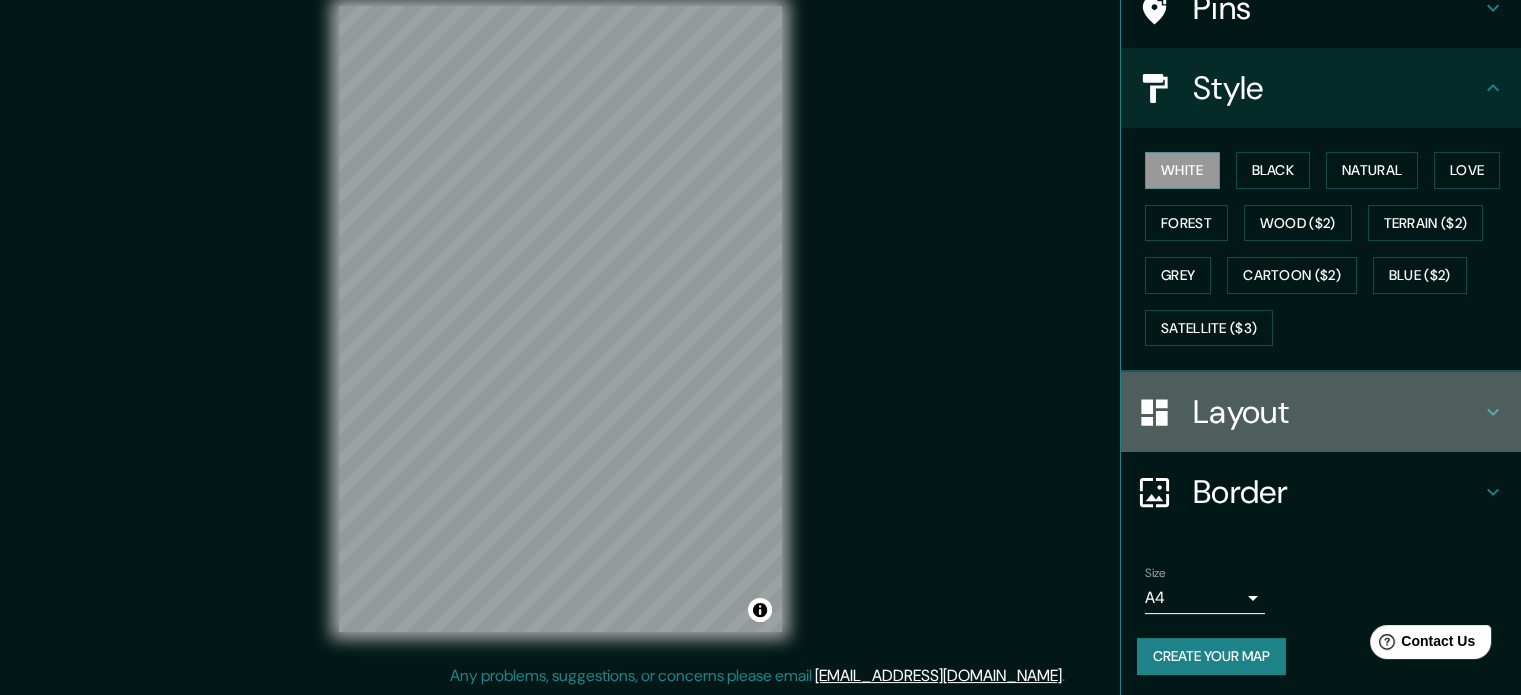 click on "Layout" at bounding box center (1337, 412) 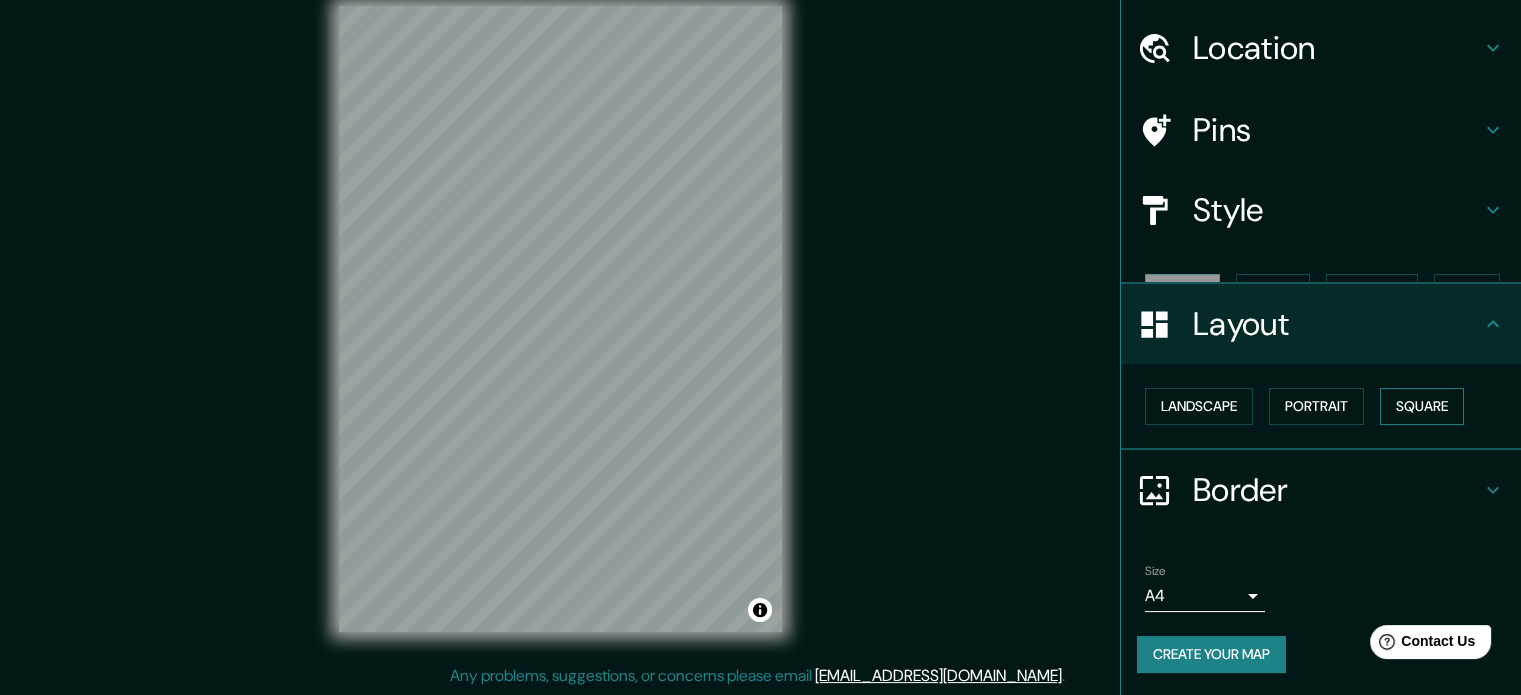 scroll, scrollTop: 22, scrollLeft: 0, axis: vertical 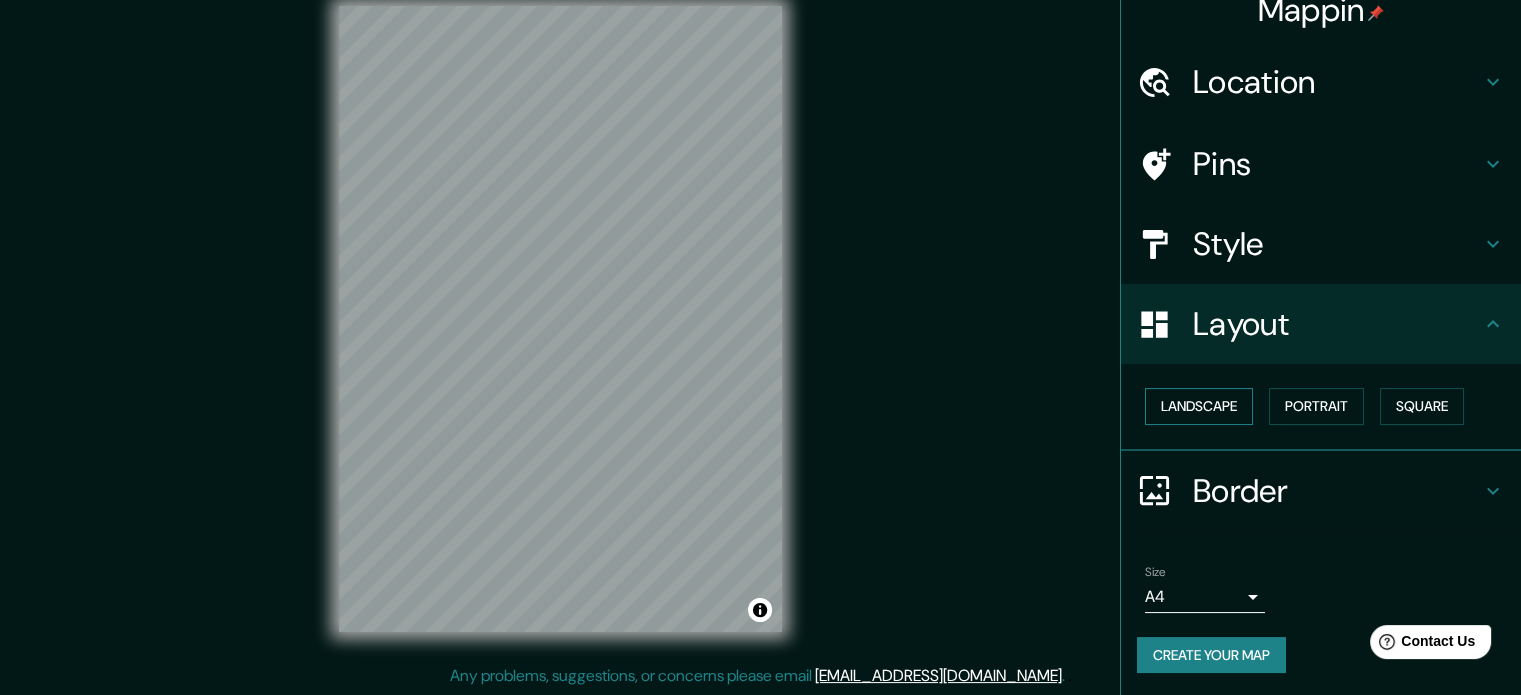 click on "Landscape" at bounding box center (1199, 406) 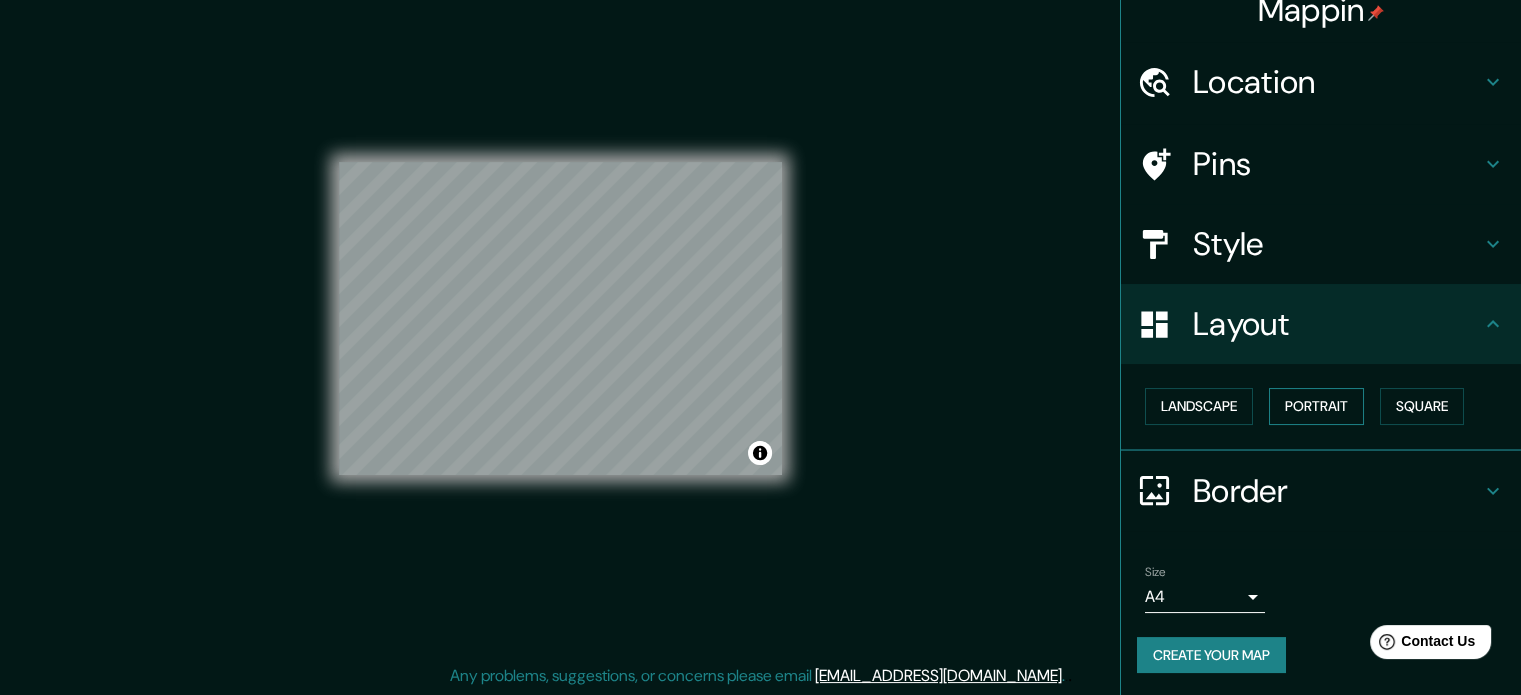 click on "Portrait" at bounding box center [1316, 406] 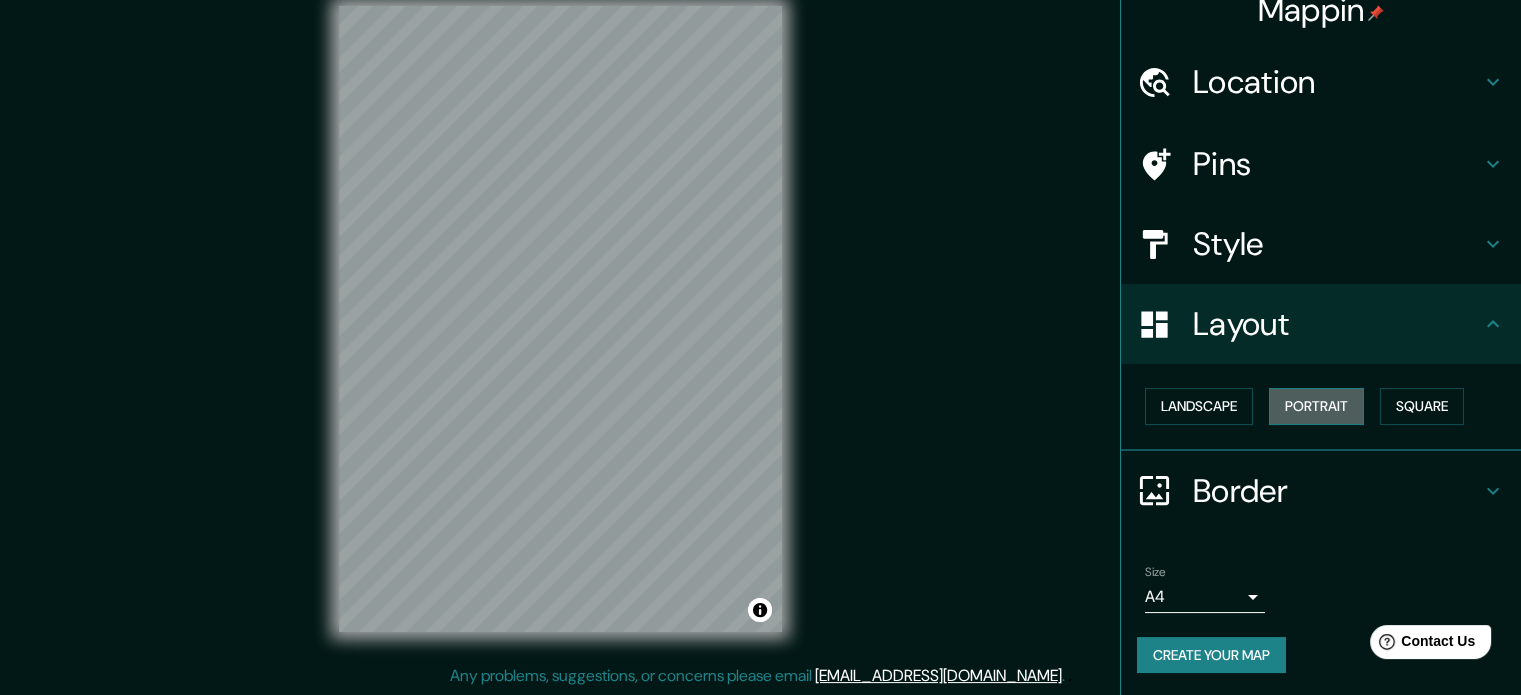 click on "Portrait" at bounding box center (1316, 406) 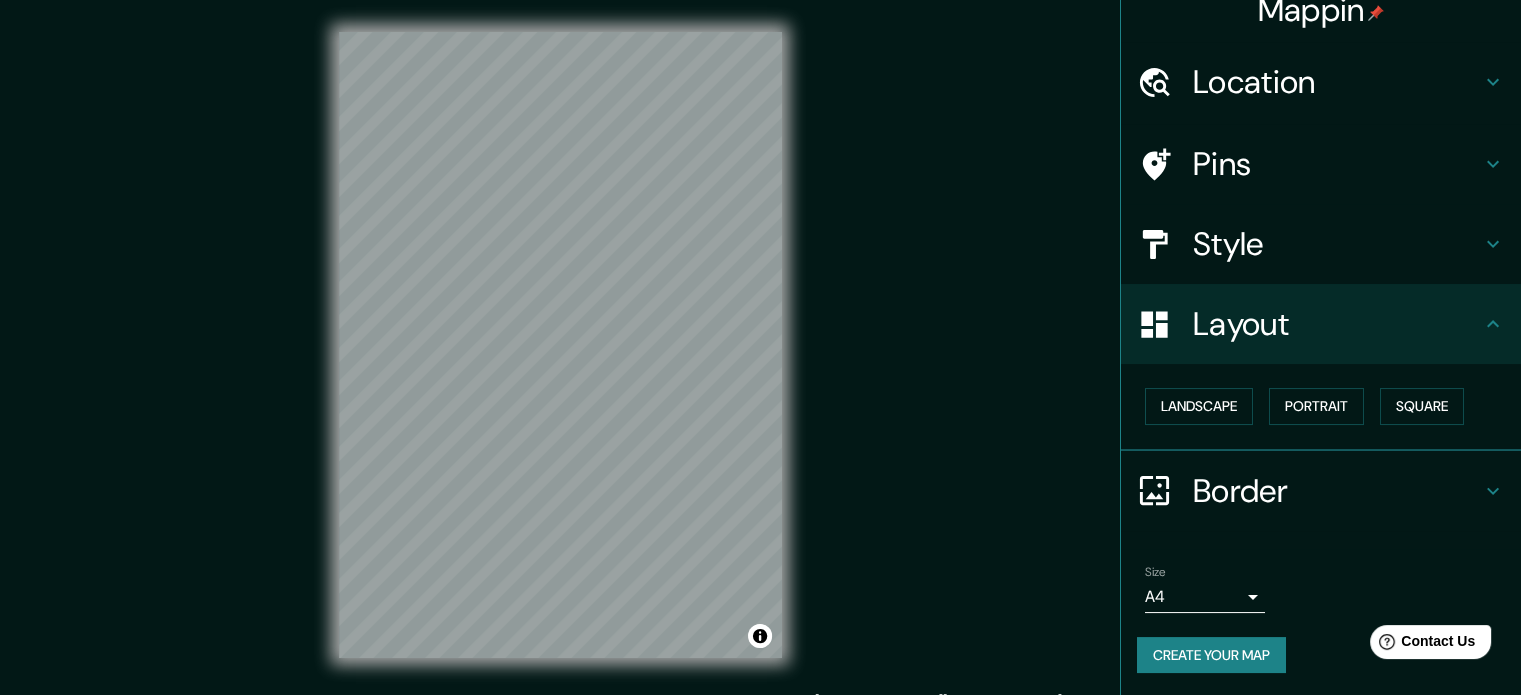 scroll, scrollTop: 0, scrollLeft: 0, axis: both 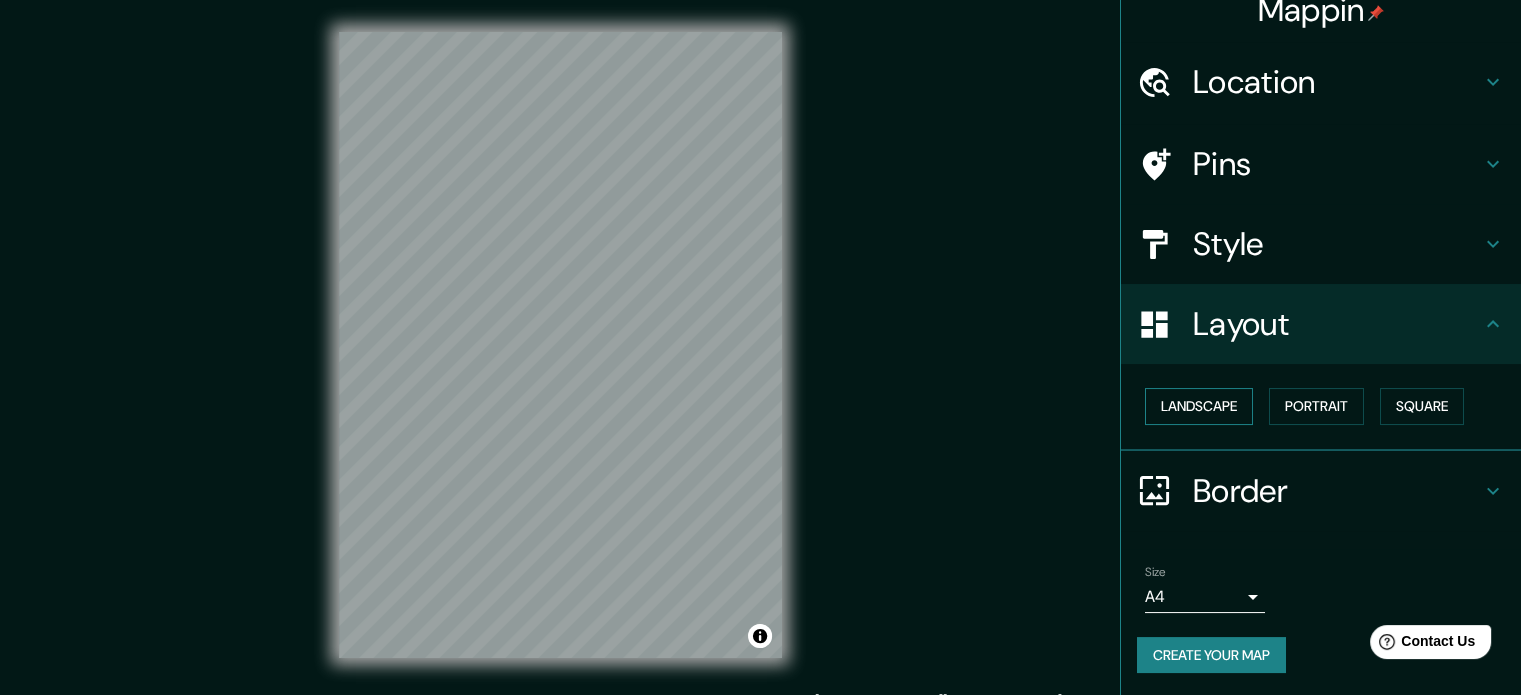 click on "Landscape" at bounding box center (1199, 406) 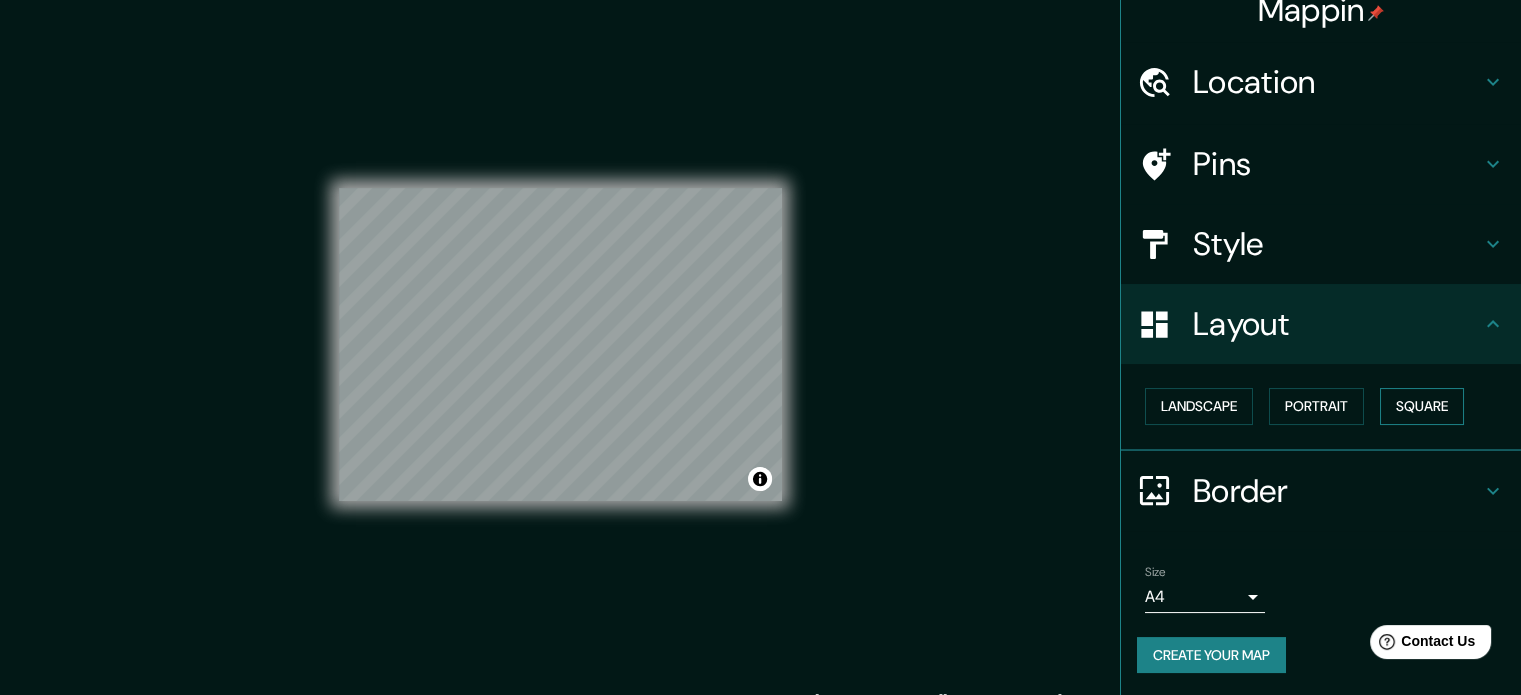 click on "Square" at bounding box center [1422, 406] 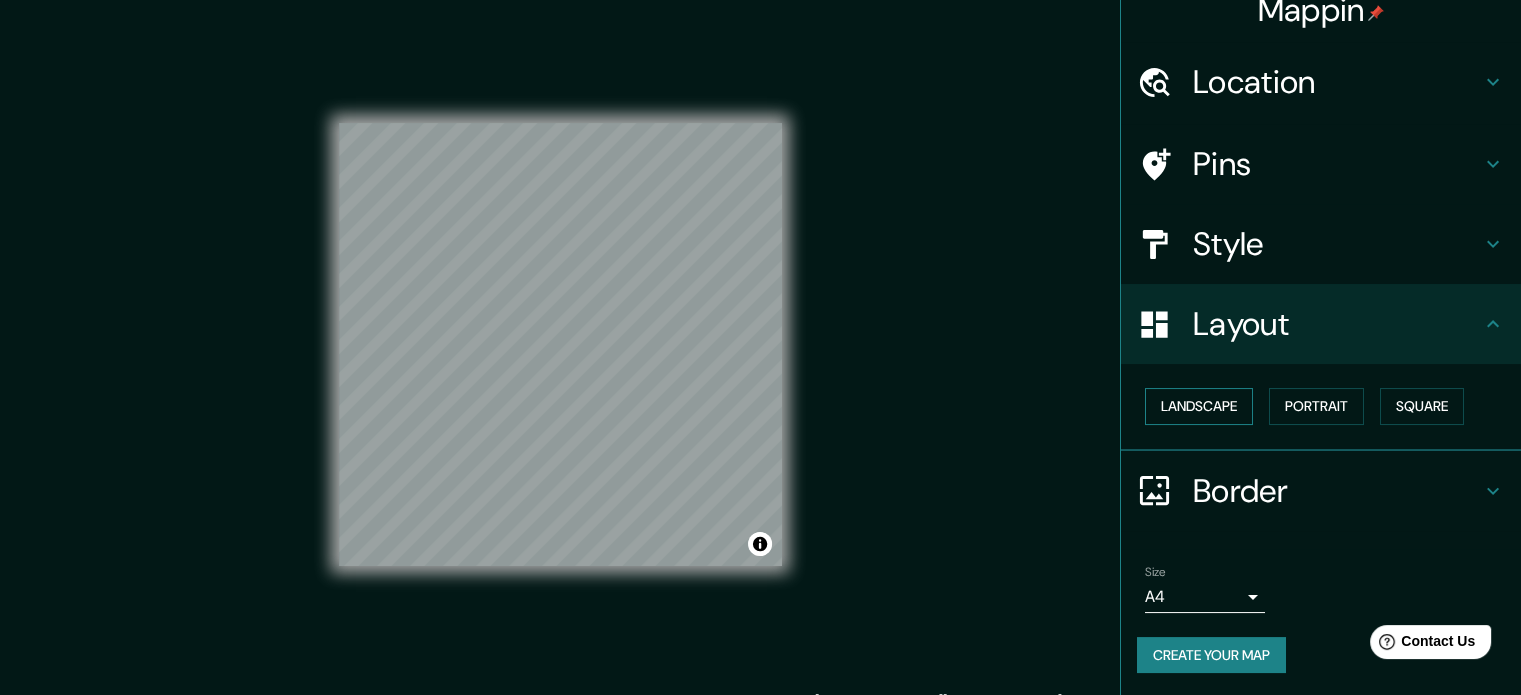 click on "Landscape" at bounding box center (1199, 406) 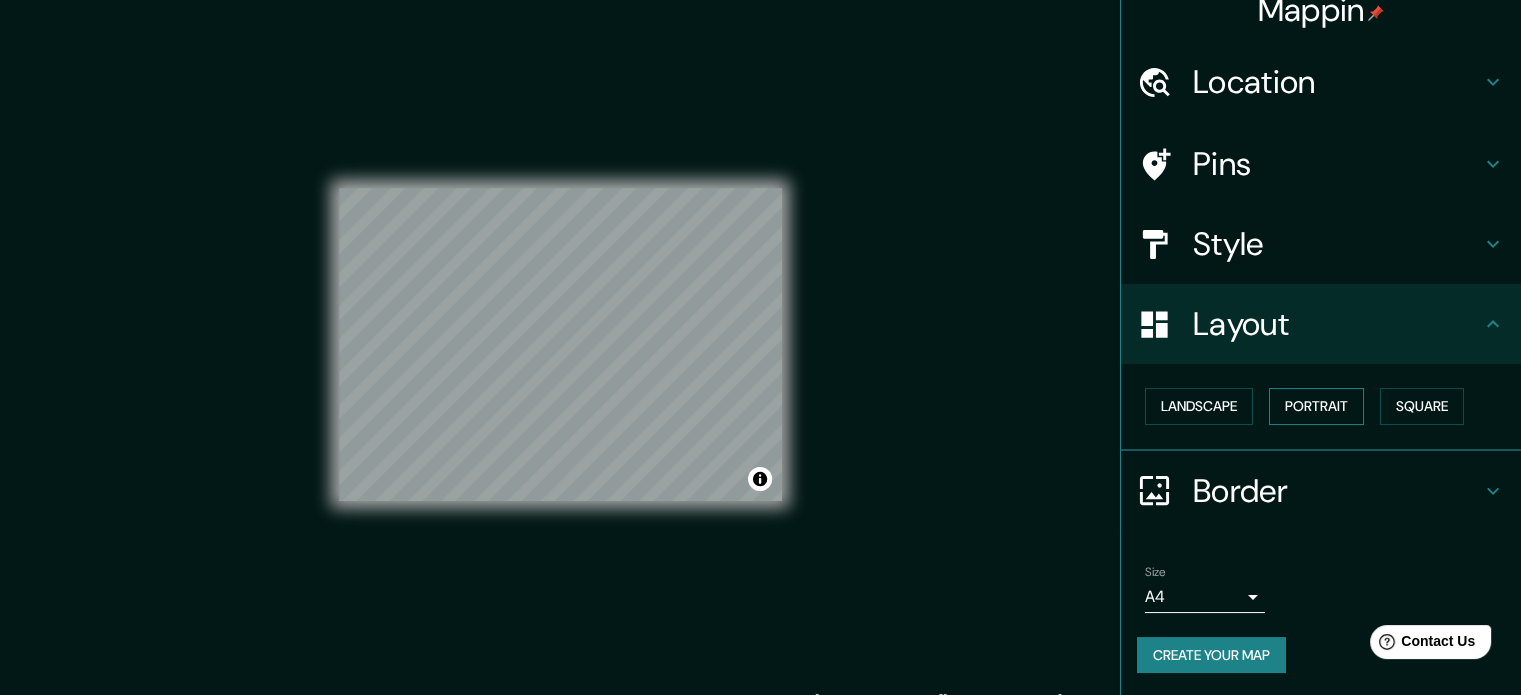 click on "Portrait" at bounding box center (1316, 406) 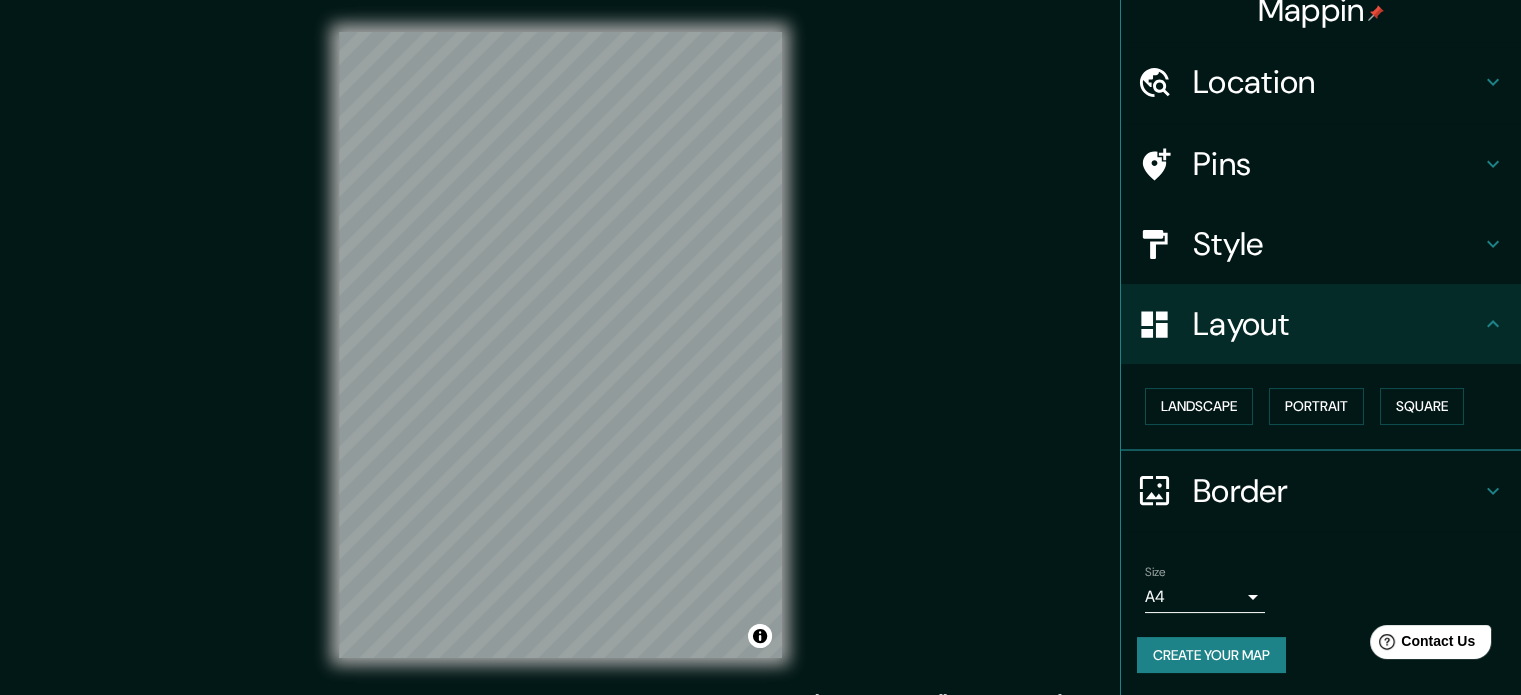 click on "Border" at bounding box center (1337, 491) 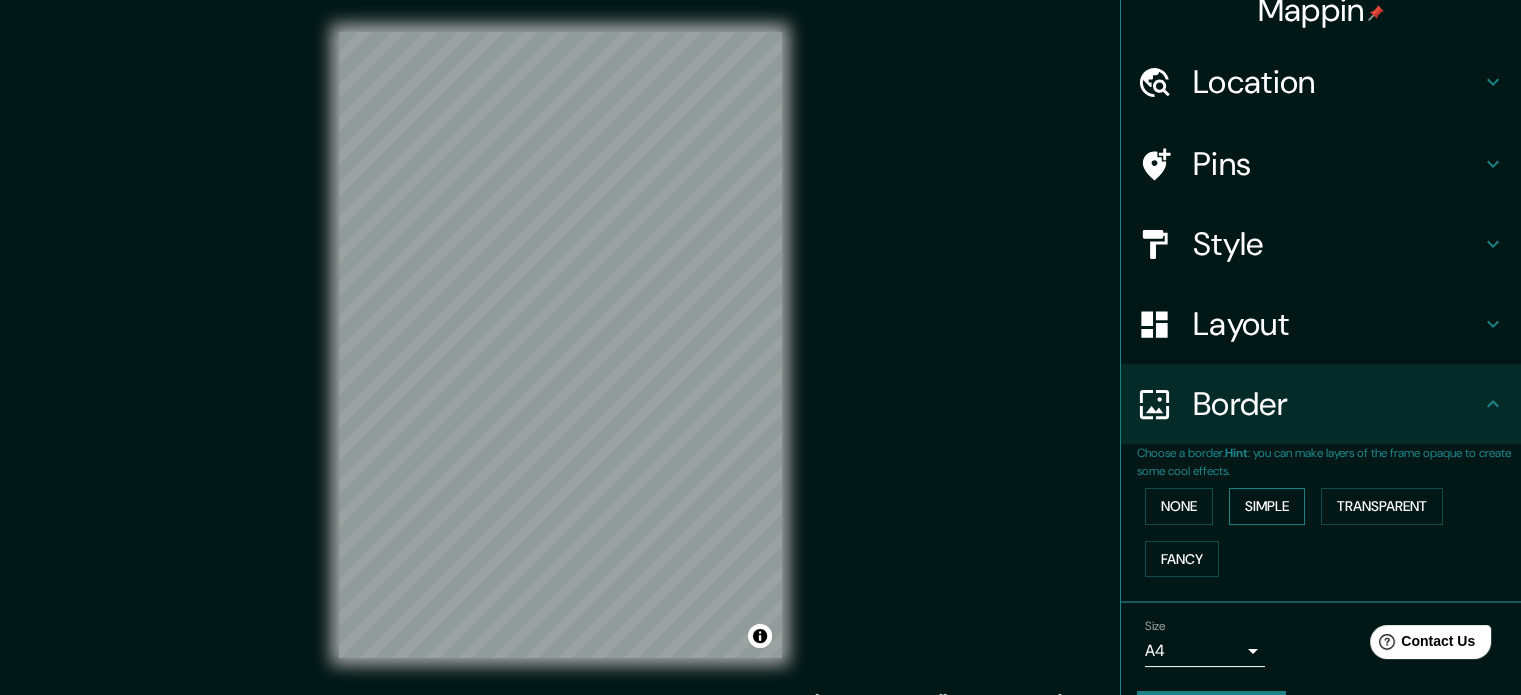 click on "Simple" at bounding box center (1267, 506) 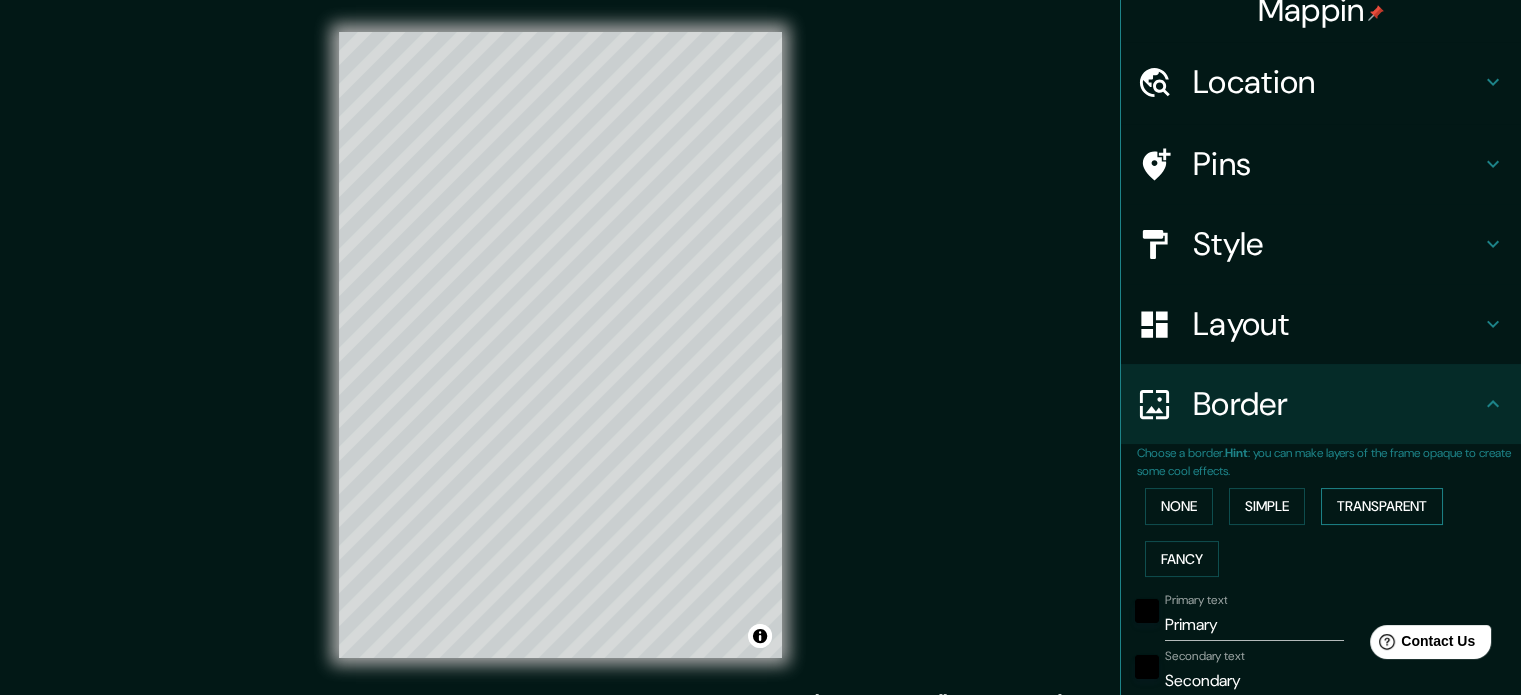 click on "Transparent" at bounding box center (1382, 506) 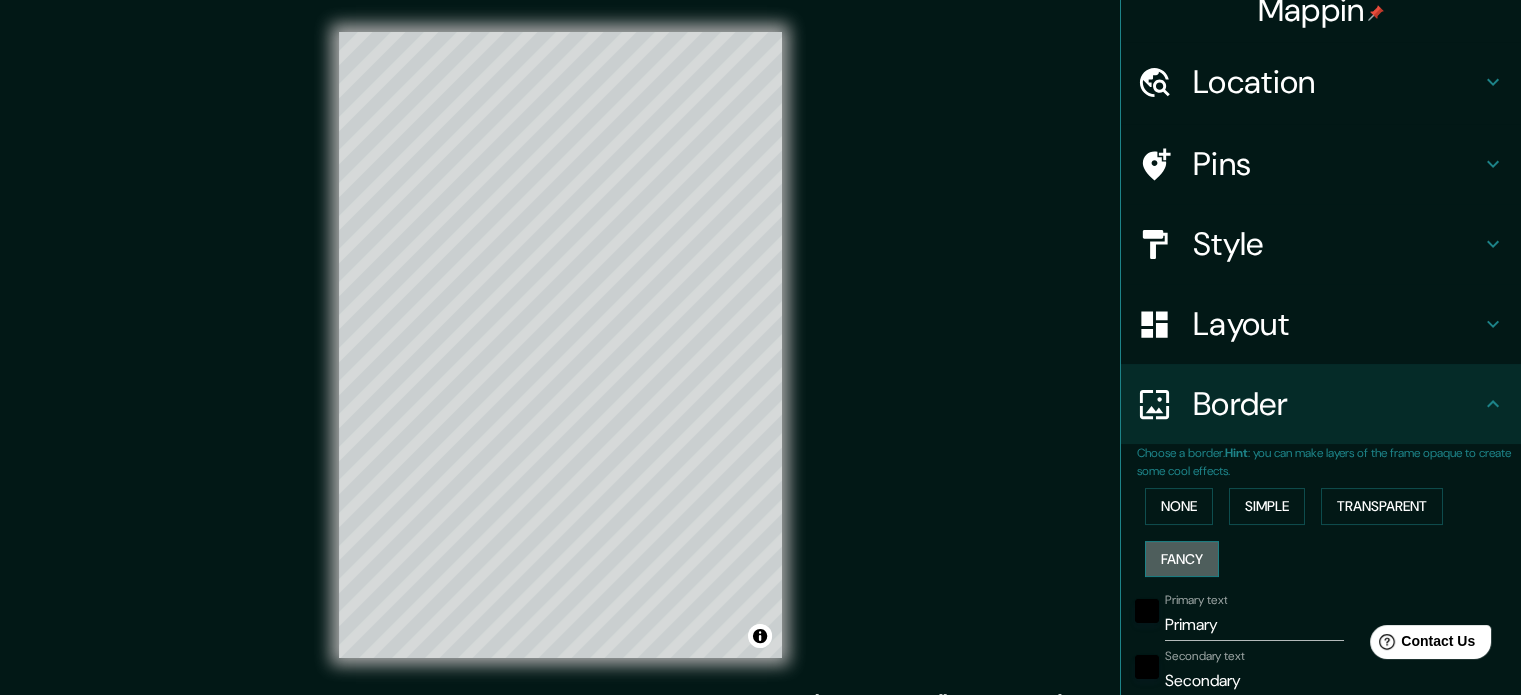 click on "Fancy" at bounding box center [1182, 559] 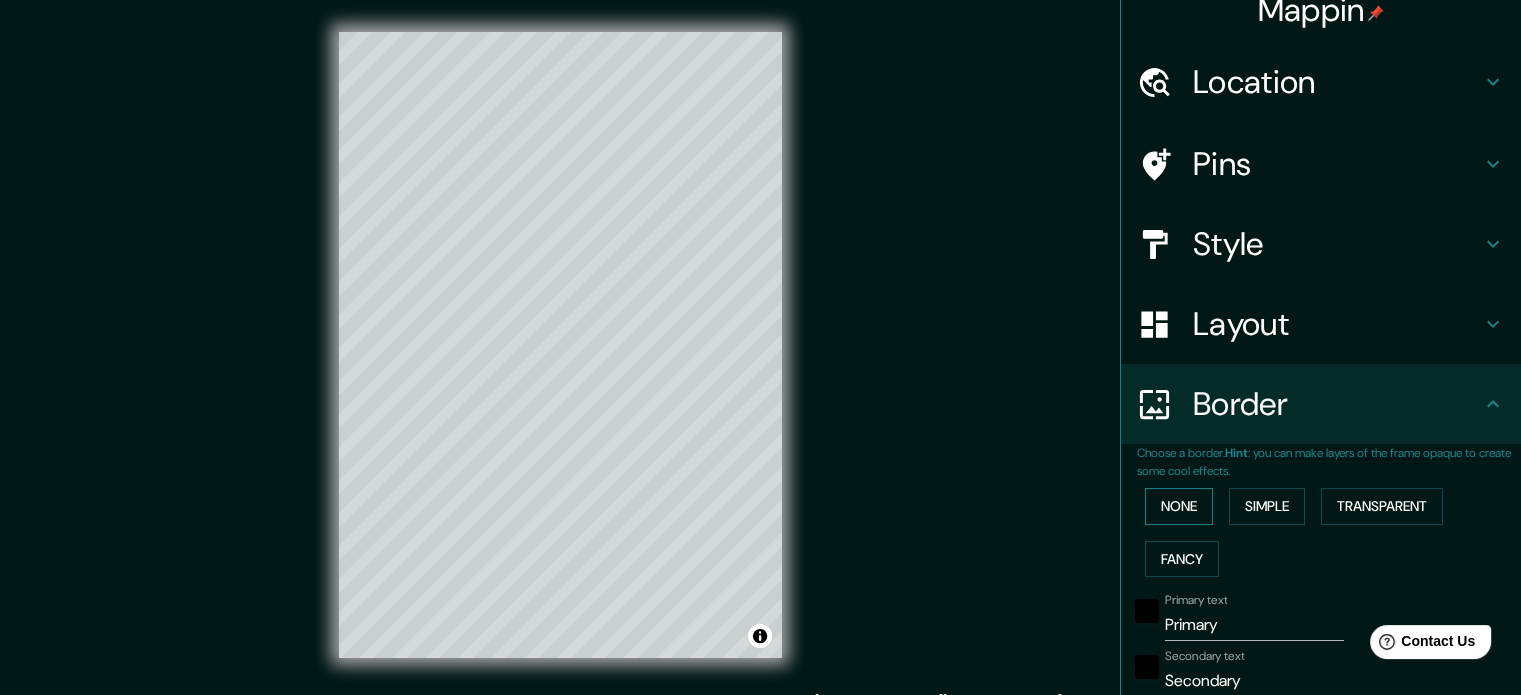 click on "None" at bounding box center [1179, 506] 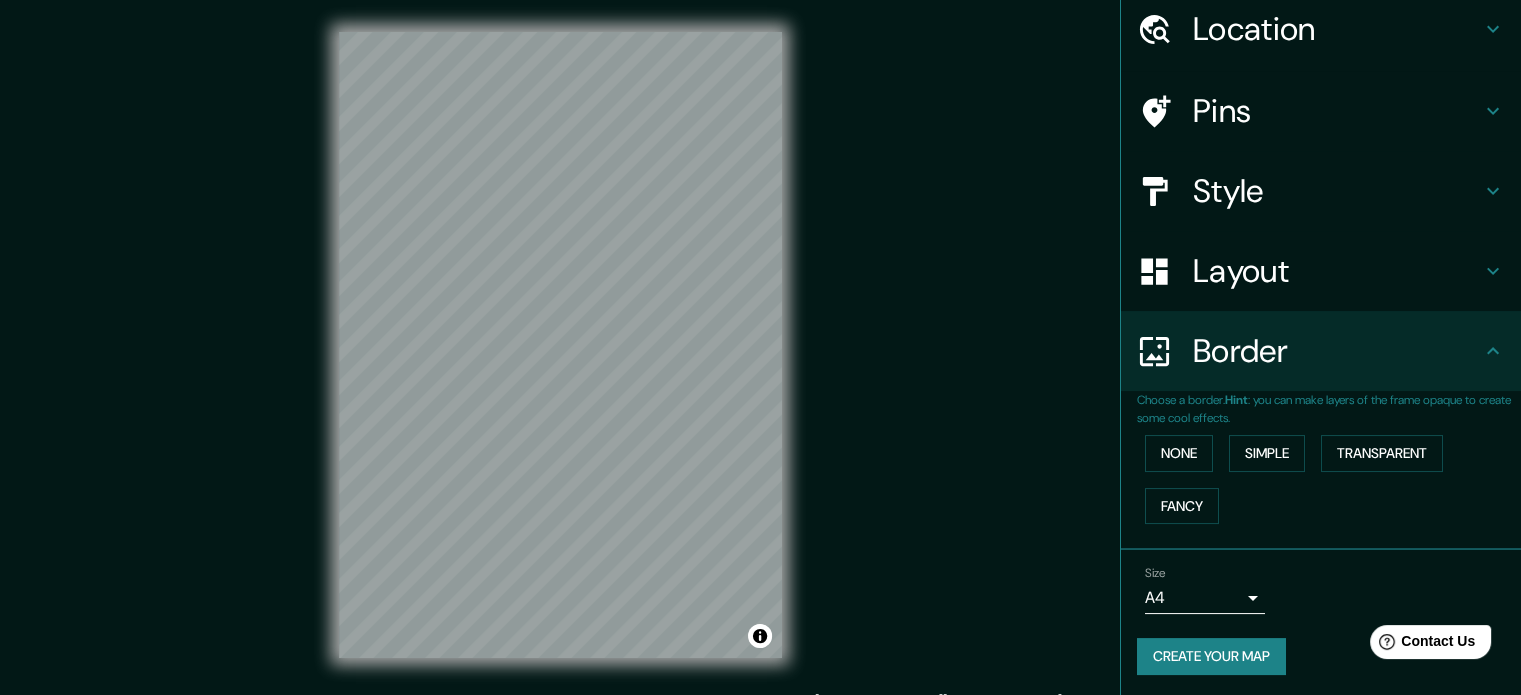 scroll, scrollTop: 76, scrollLeft: 0, axis: vertical 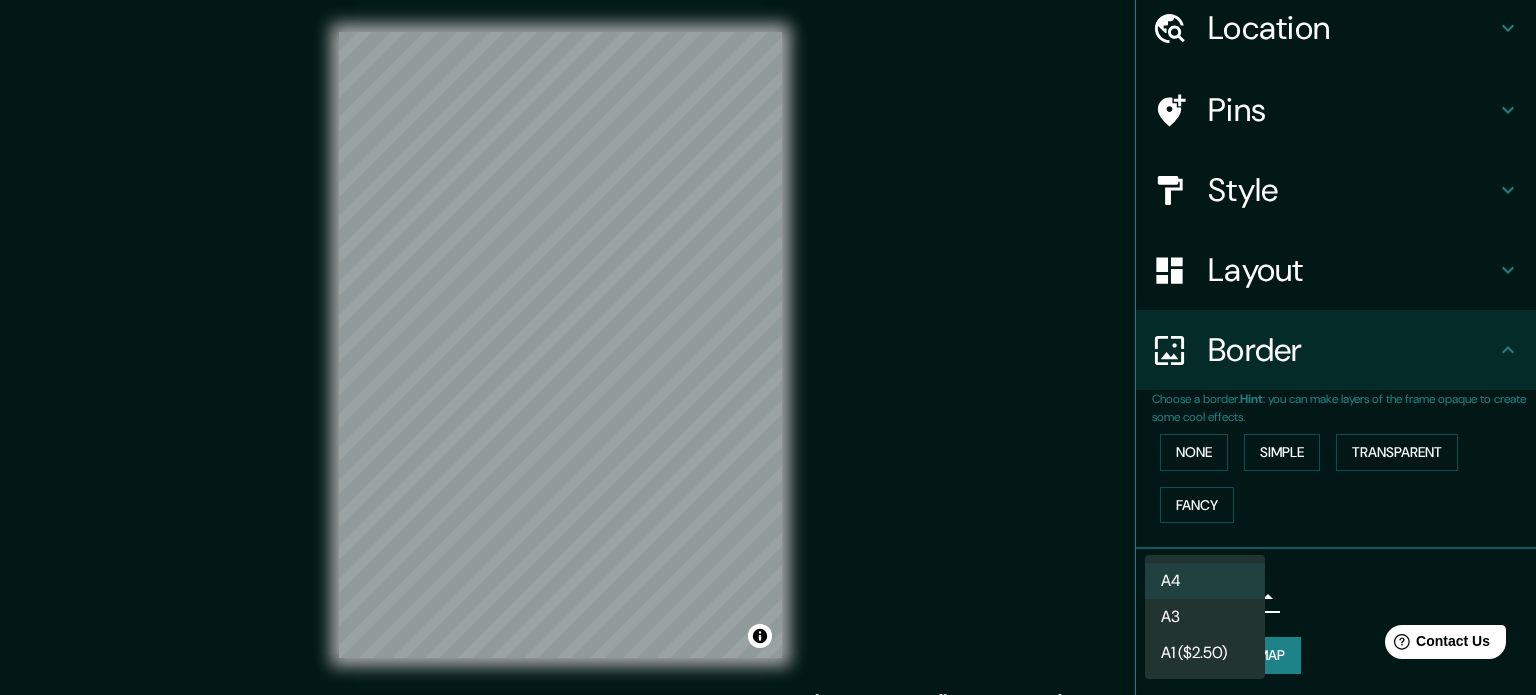click on "Mappin Location Pins Style Layout Border Choose a border.  Hint : you can make layers of the frame opaque to create some cool effects. None Simple Transparent Fancy Size A4 single Create your map © Mapbox   © OpenStreetMap   Improve this map Any problems, suggestions, or concerns please email    [EMAIL_ADDRESS][DOMAIN_NAME] . . . A4 A3 A1 ($2.50)" at bounding box center [768, 347] 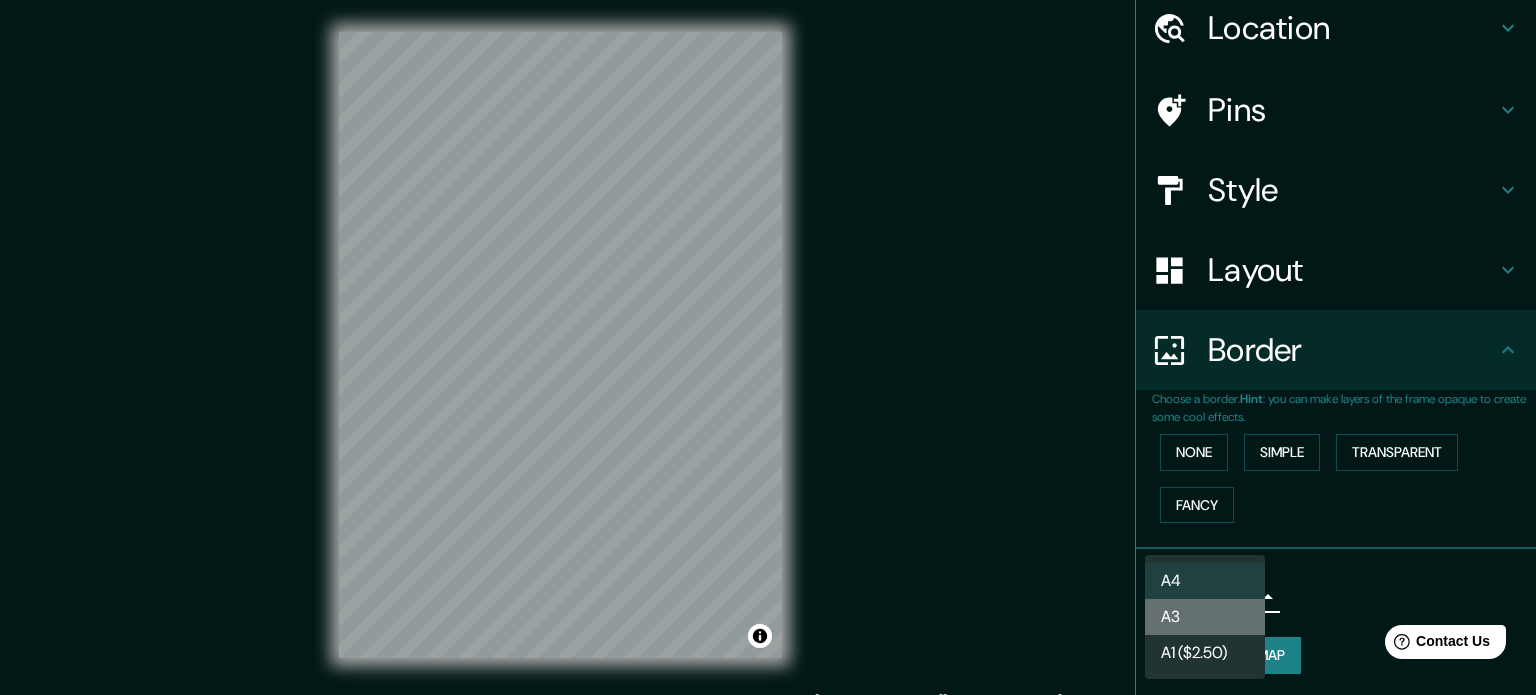 click on "A3" at bounding box center [1205, 617] 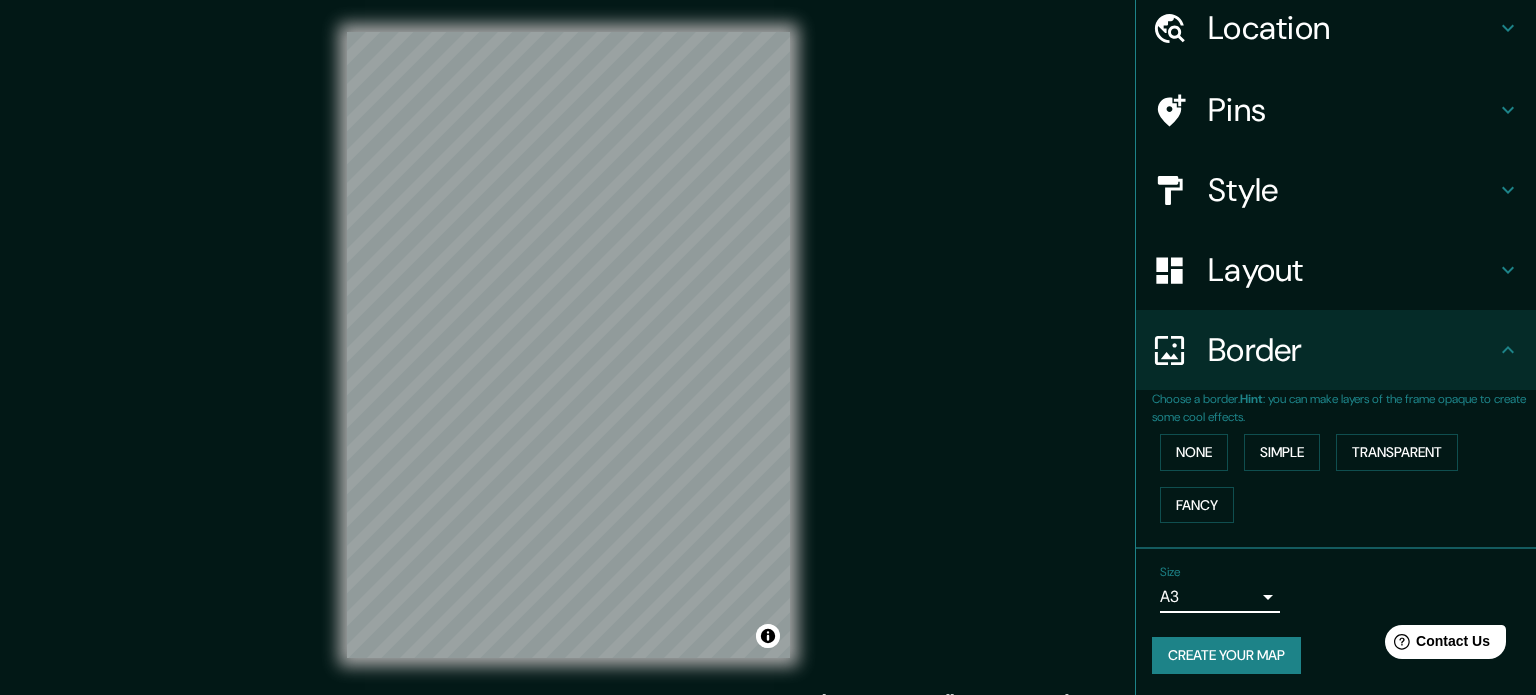 click on "Mappin Location Pins Style Layout Border Choose a border.  Hint : you can make layers of the frame opaque to create some cool effects. None Simple Transparent Fancy Size A3 a4 Create your map © Mapbox   © OpenStreetMap   Improve this map Any problems, suggestions, or concerns please email    [EMAIL_ADDRESS][DOMAIN_NAME] . . ." at bounding box center (768, 347) 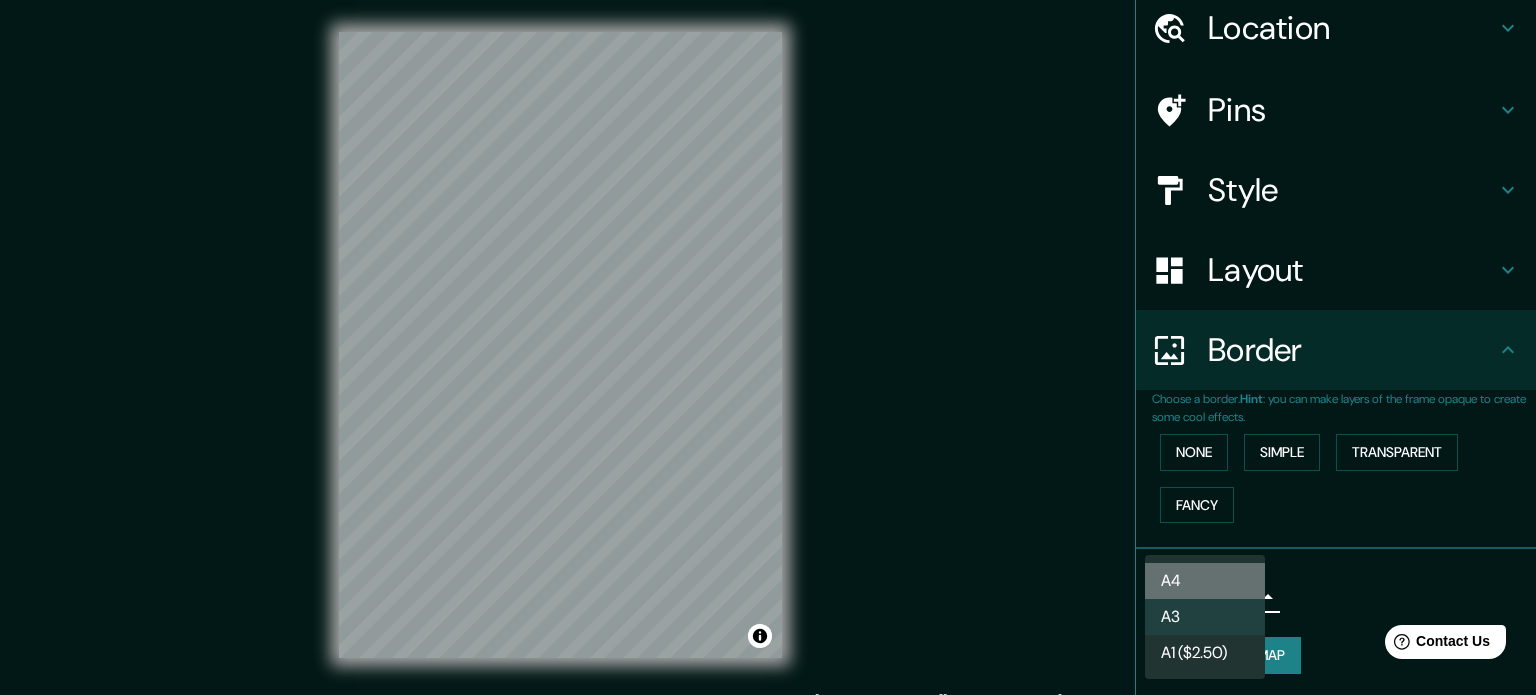 click on "A4" at bounding box center [1205, 581] 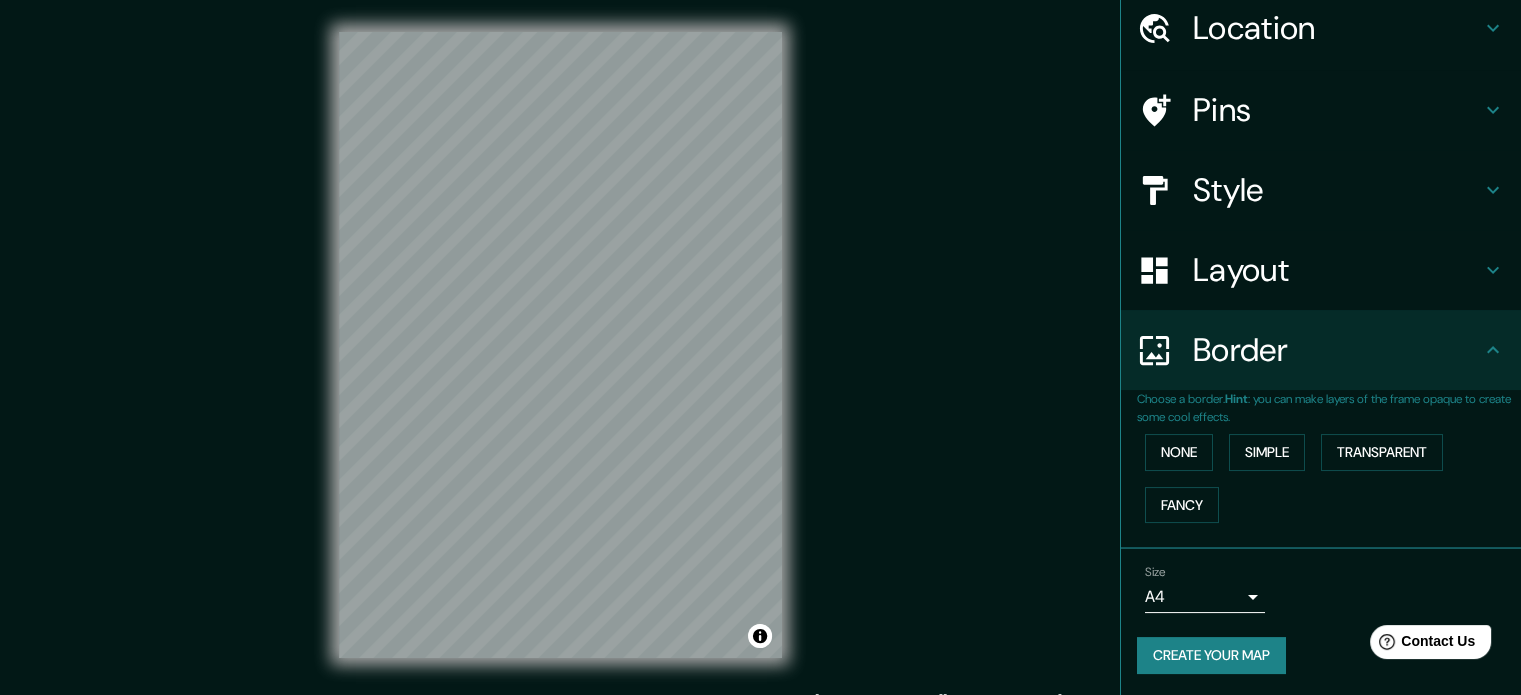 click on "Size A4 single" at bounding box center [1205, 589] 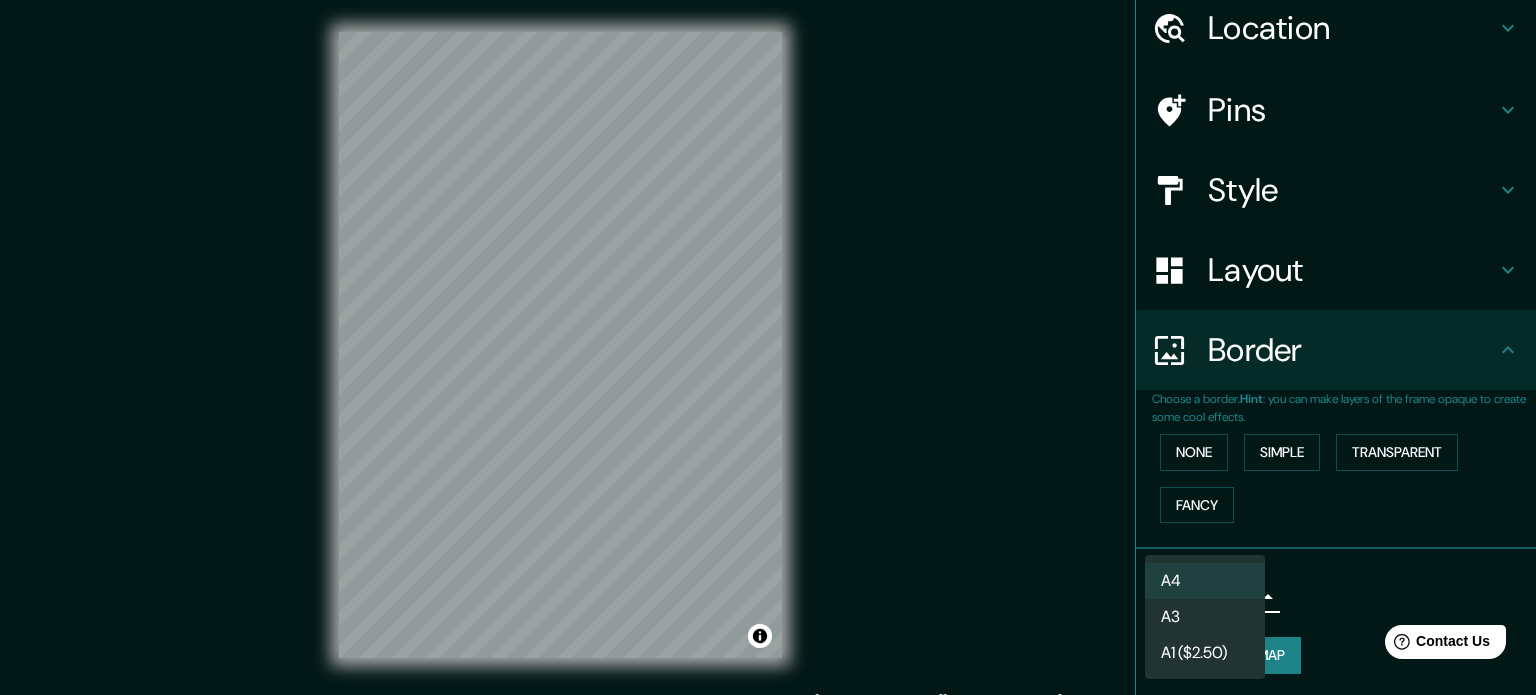 click on "Mappin Location Pins Style Layout Border Choose a border.  Hint : you can make layers of the frame opaque to create some cool effects. None Simple Transparent Fancy Size A4 single Create your map © Mapbox   © OpenStreetMap   Improve this map Any problems, suggestions, or concerns please email    [EMAIL_ADDRESS][DOMAIN_NAME] . . . A4 A3 A1 ($2.50)" at bounding box center [768, 347] 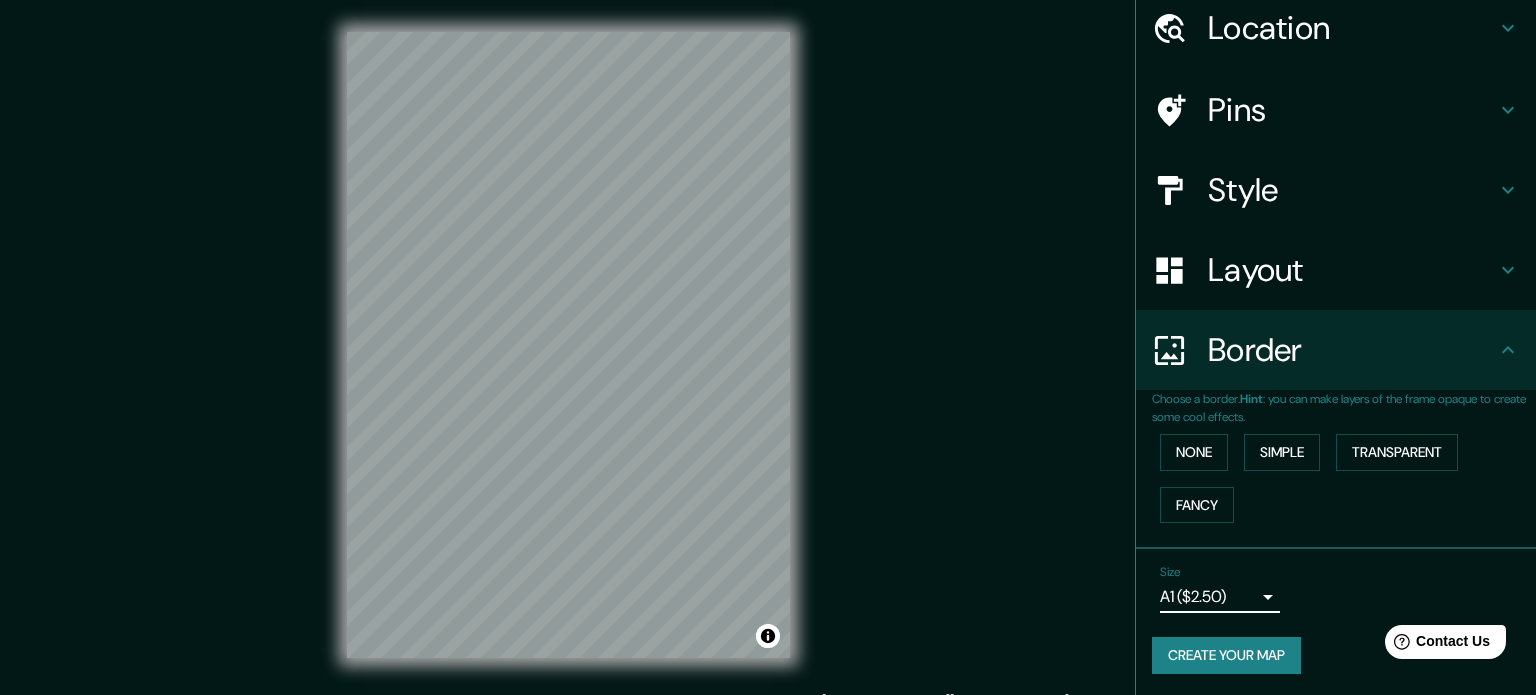 click on "Mappin Location Pins Style Layout Border Choose a border.  Hint : you can make layers of the frame opaque to create some cool effects. None Simple Transparent Fancy Size A1 ($2.50) a3 Create your map © Mapbox   © OpenStreetMap   Improve this map Any problems, suggestions, or concerns please email    [EMAIL_ADDRESS][DOMAIN_NAME] . . ." at bounding box center (768, 347) 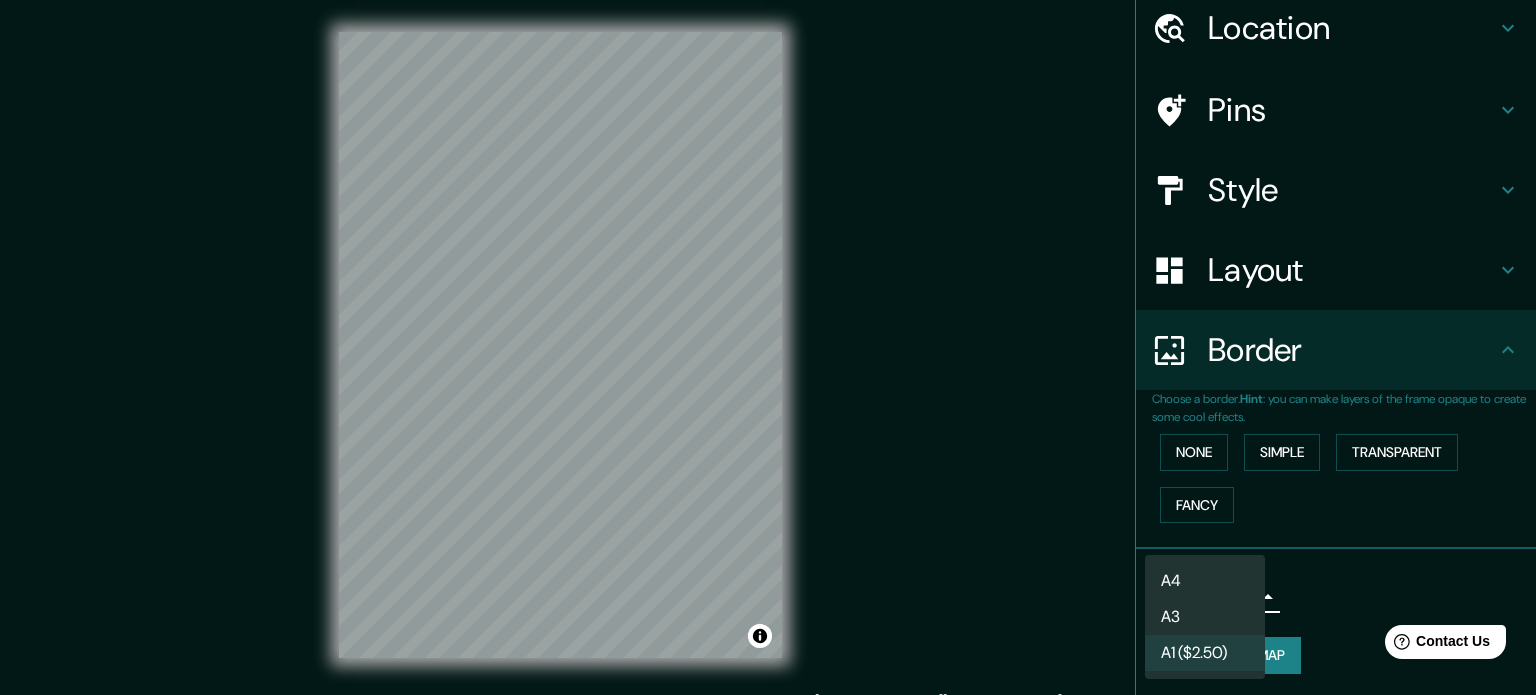 click on "A4" at bounding box center [1205, 581] 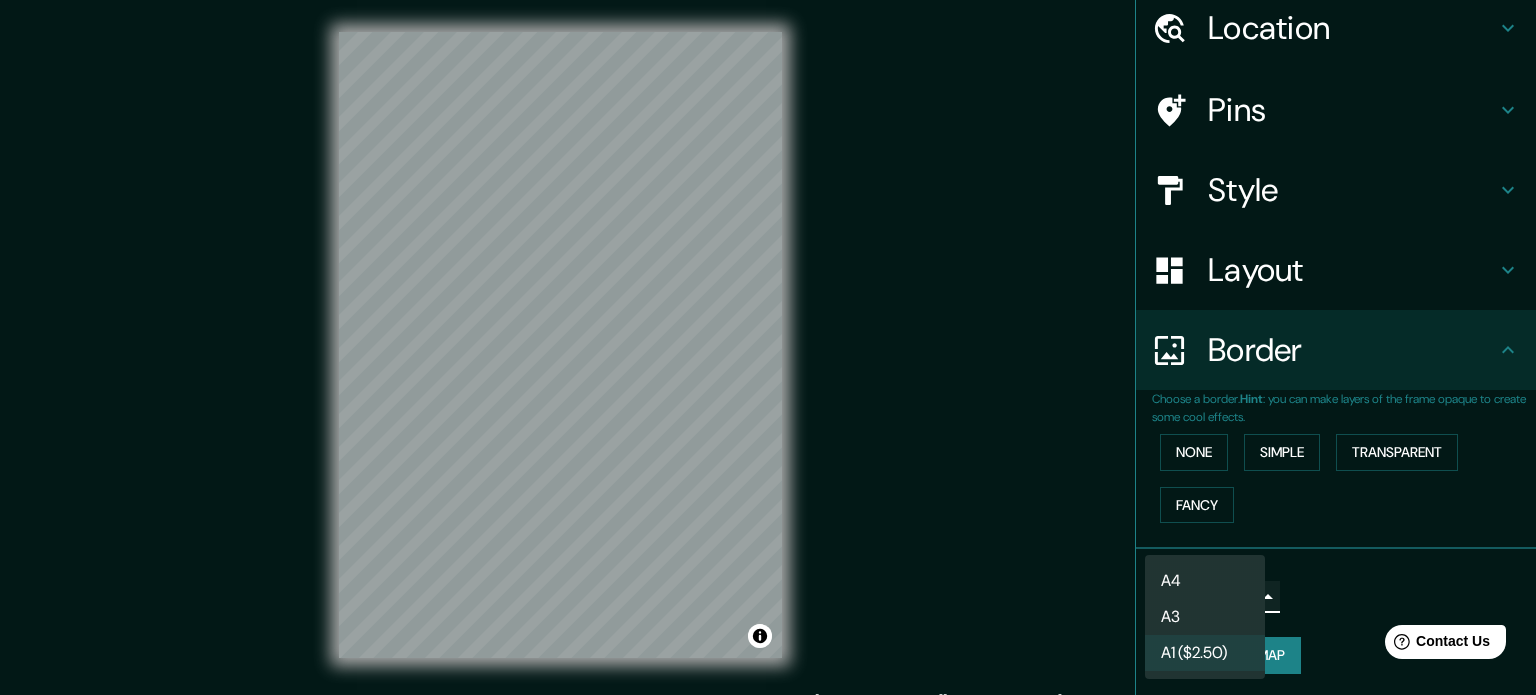 type on "single" 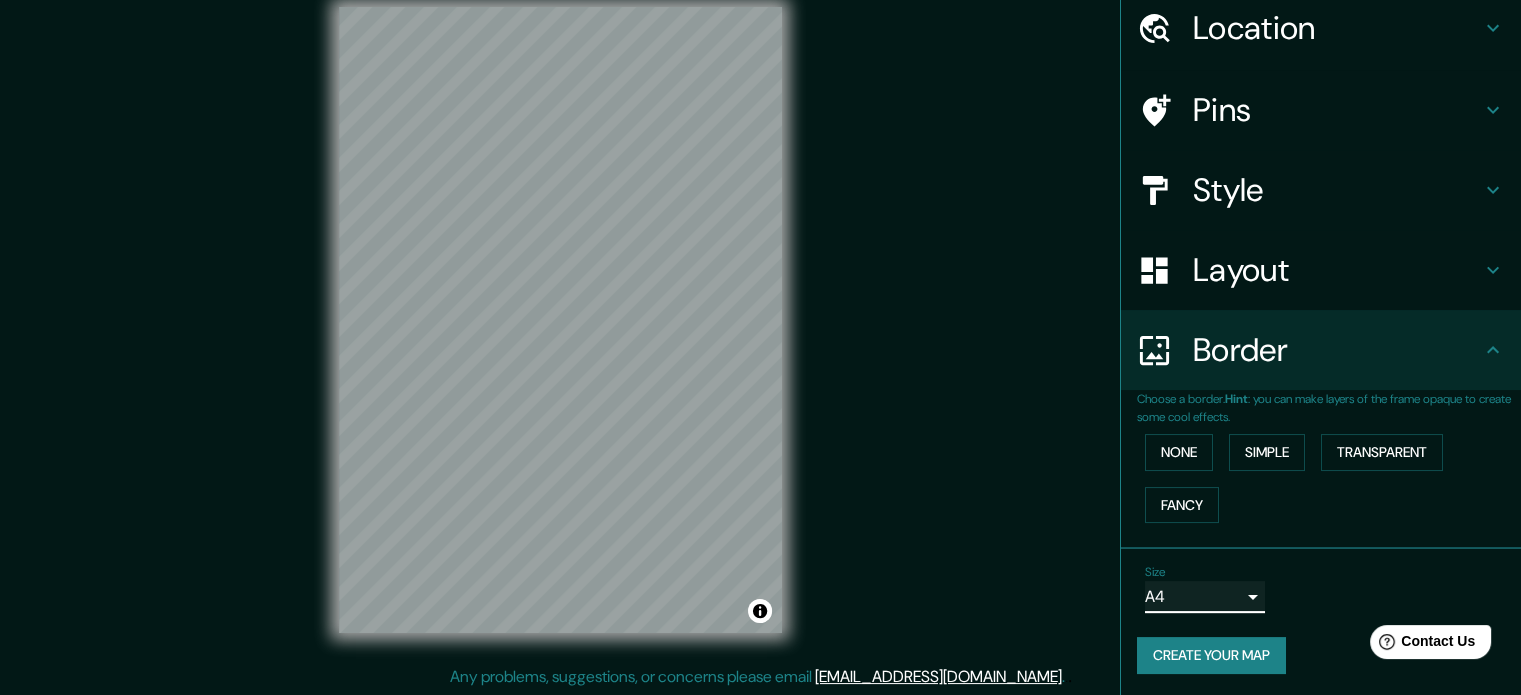 scroll, scrollTop: 26, scrollLeft: 0, axis: vertical 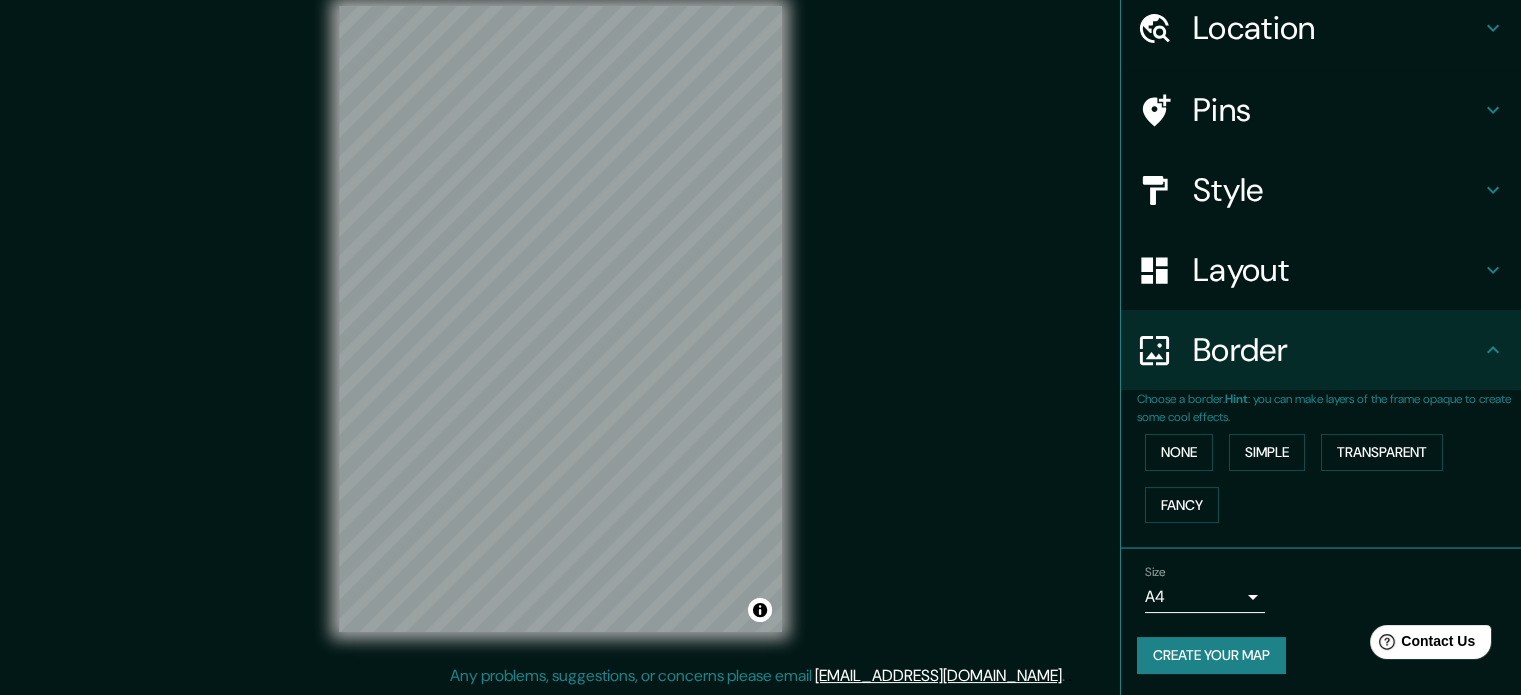 click on "Create your map" at bounding box center [1211, 655] 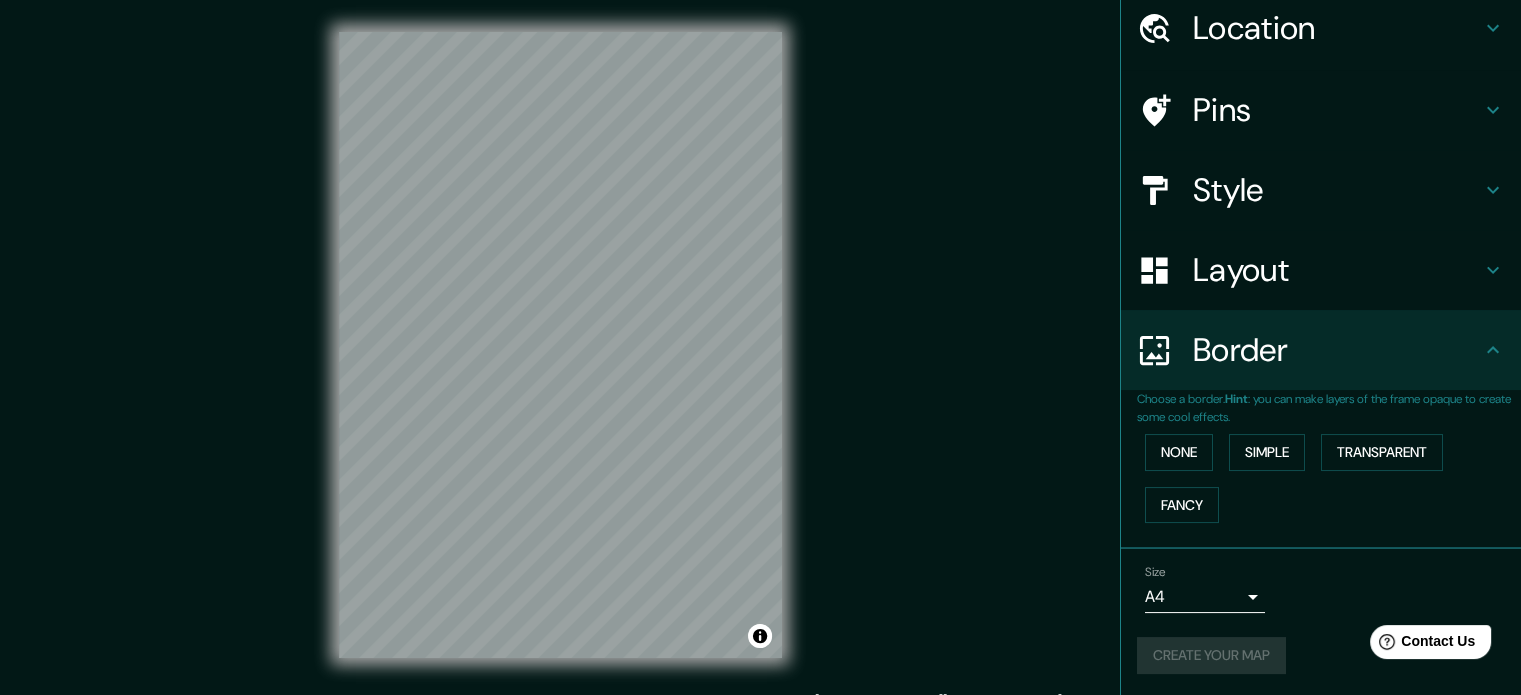 scroll, scrollTop: 0, scrollLeft: 0, axis: both 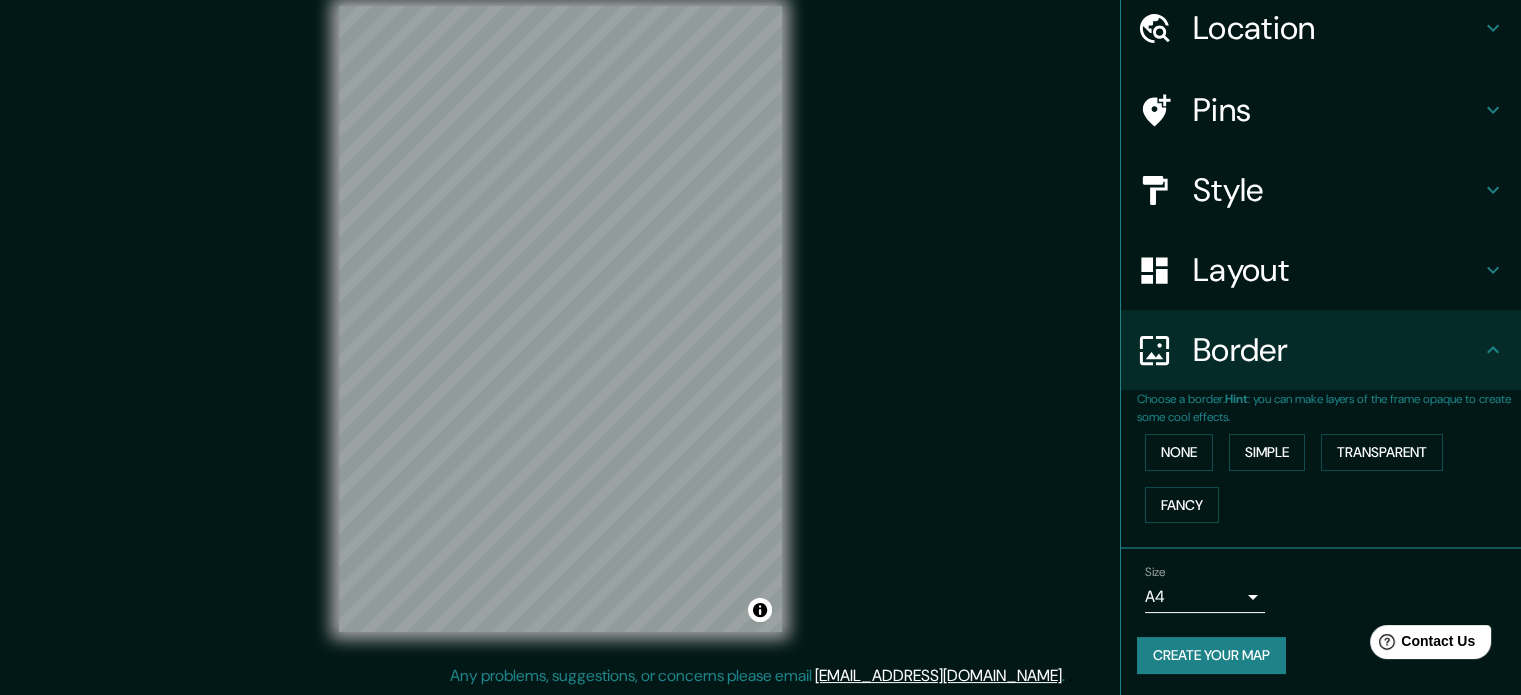 click on "Create your map" at bounding box center (1211, 655) 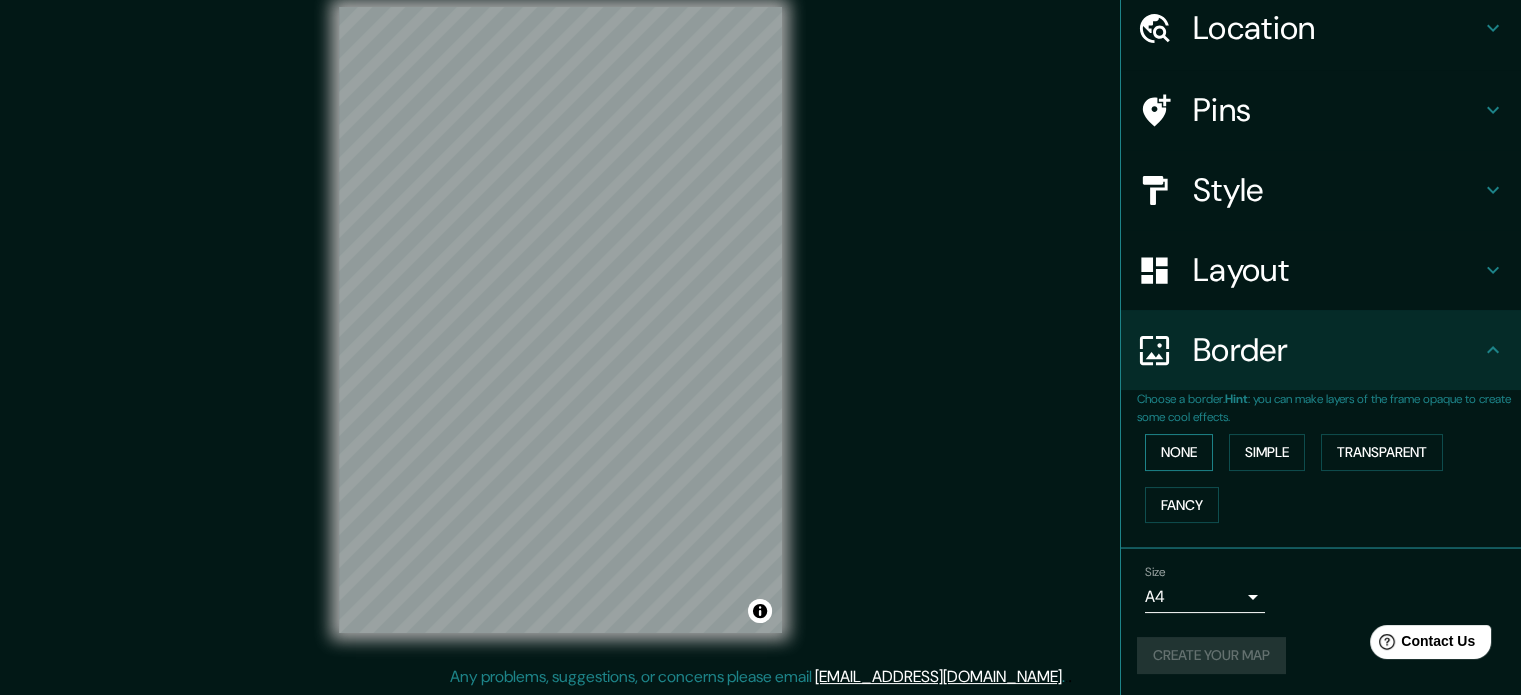 scroll, scrollTop: 0, scrollLeft: 0, axis: both 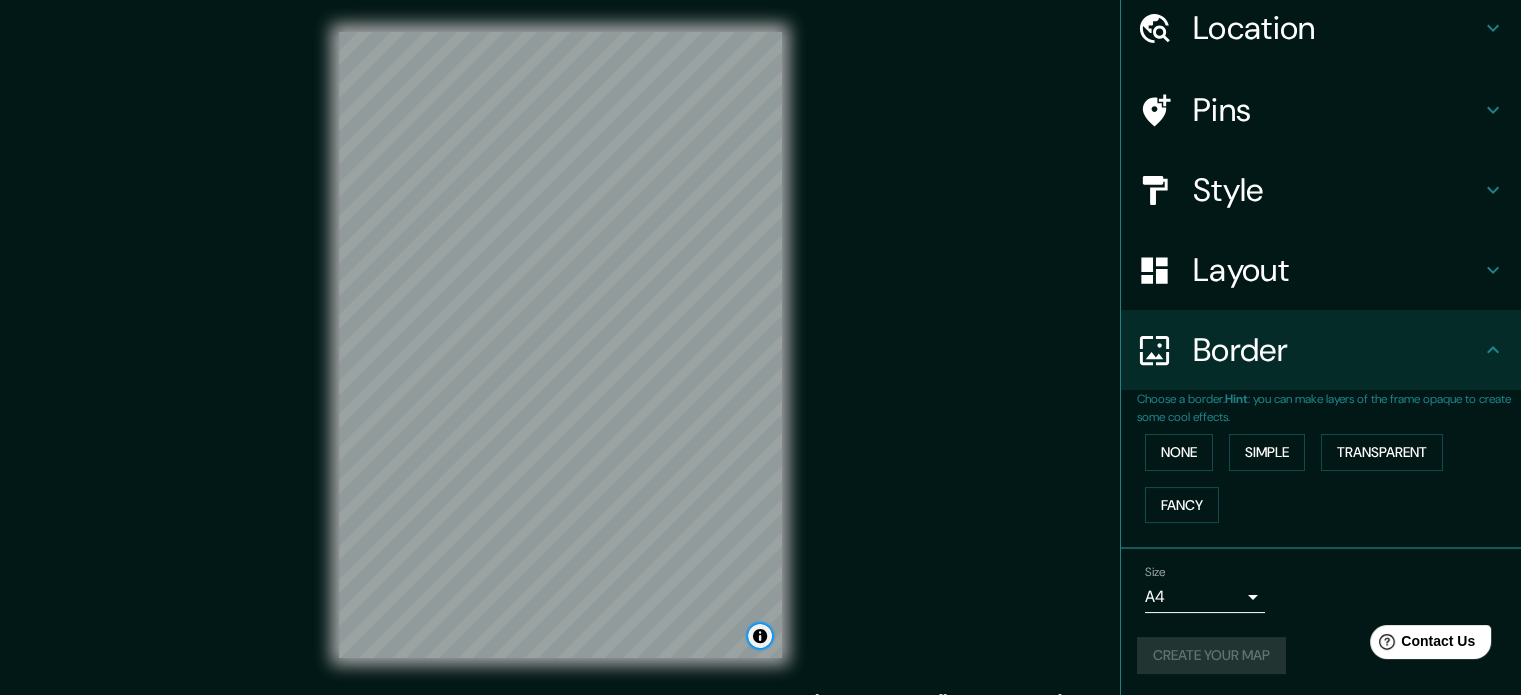 click at bounding box center (760, 636) 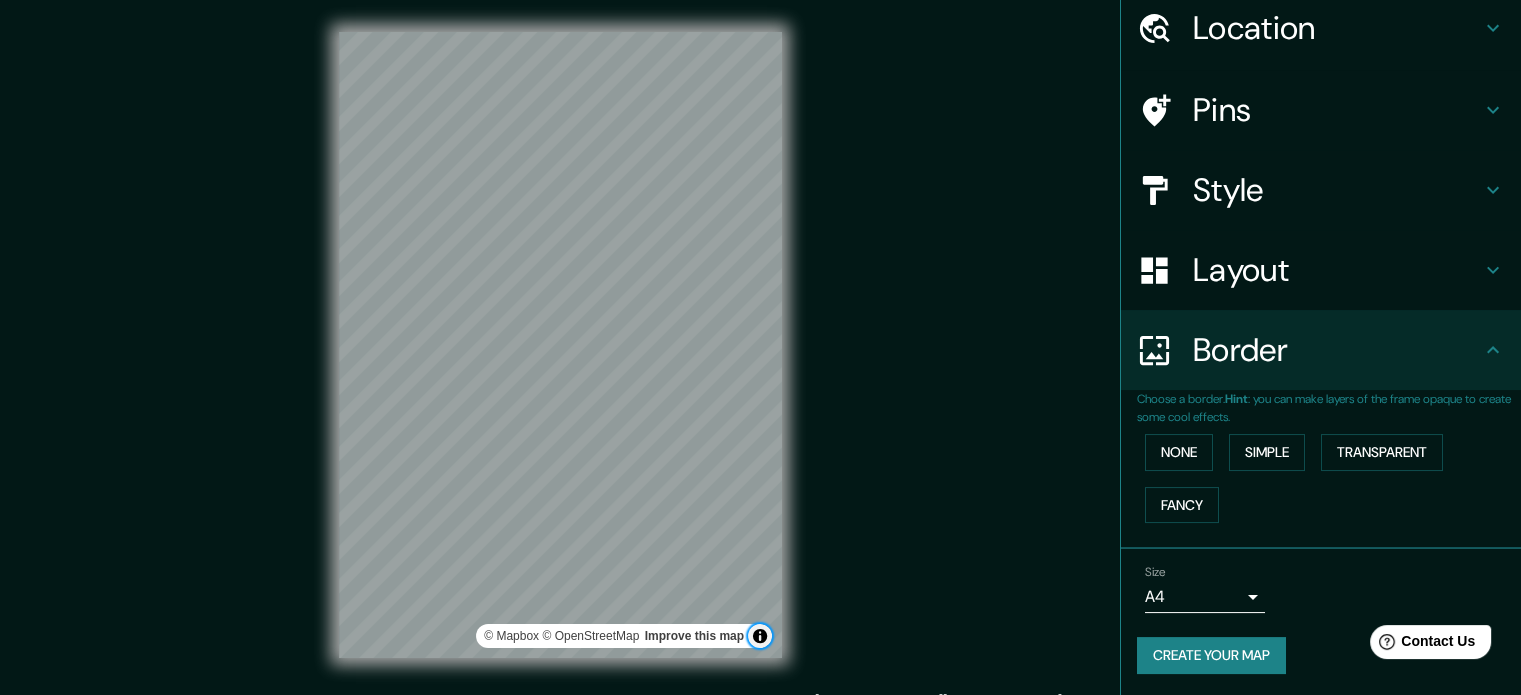 click at bounding box center [760, 636] 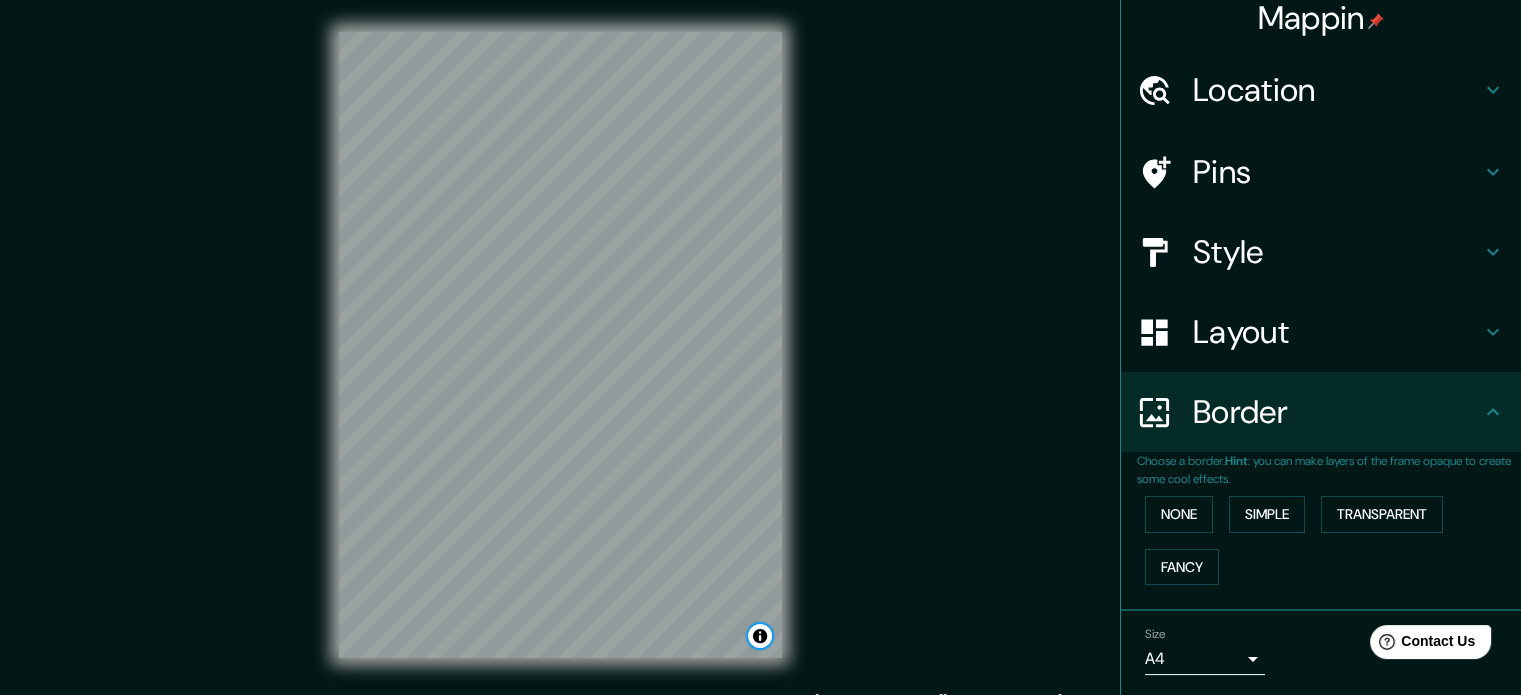 scroll, scrollTop: 0, scrollLeft: 0, axis: both 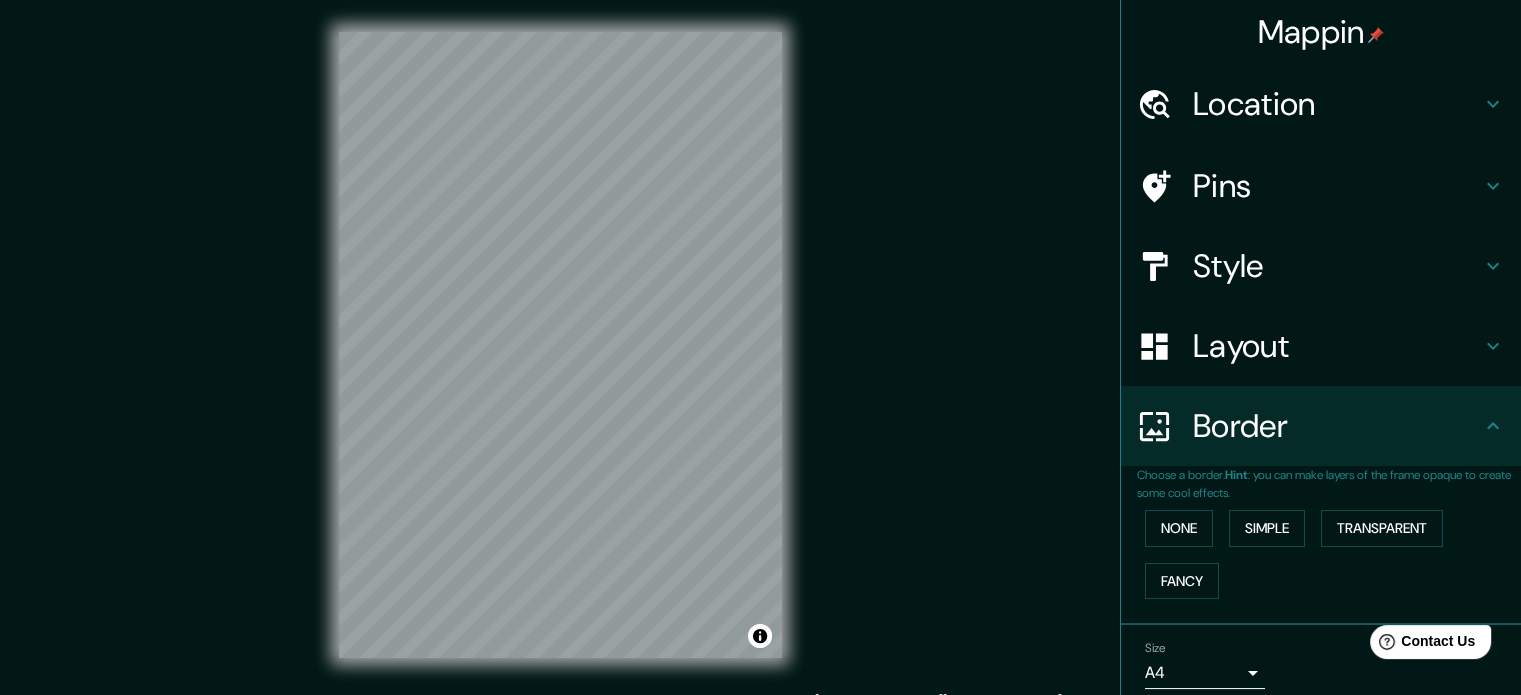 click on "Mappin Location Pins Style Layout Border Choose a border.  Hint : you can make layers of the frame opaque to create some cool effects. None Simple Transparent Fancy Size A4 single Create your map © Mapbox   © OpenStreetMap   Improve this map Any problems, suggestions, or concerns please email    [EMAIL_ADDRESS][DOMAIN_NAME] . . ." at bounding box center [760, 361] 